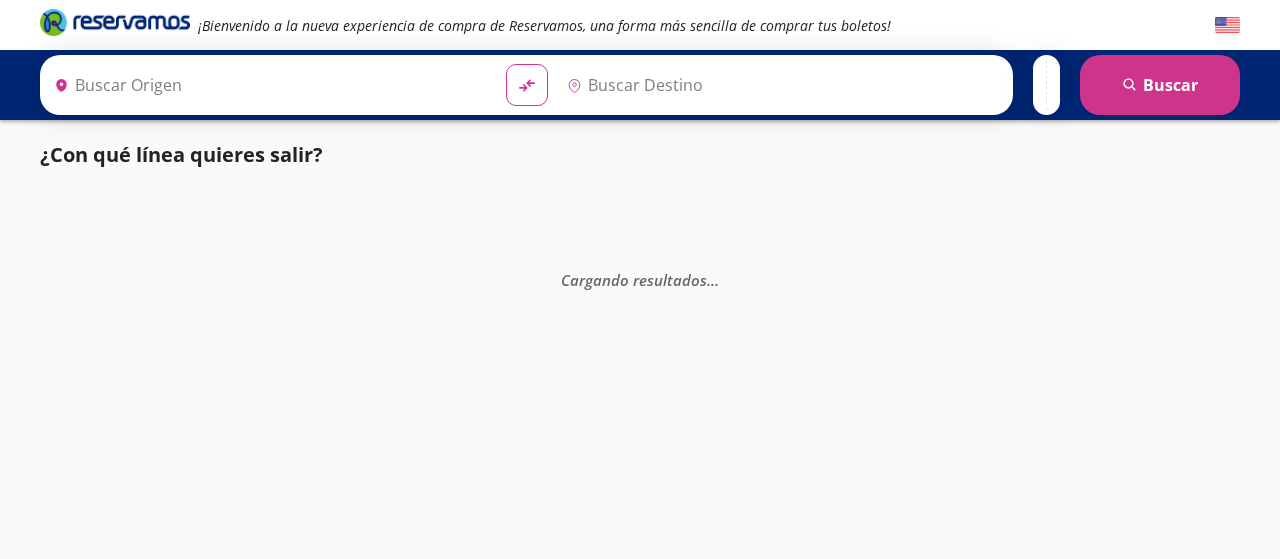 scroll, scrollTop: 0, scrollLeft: 0, axis: both 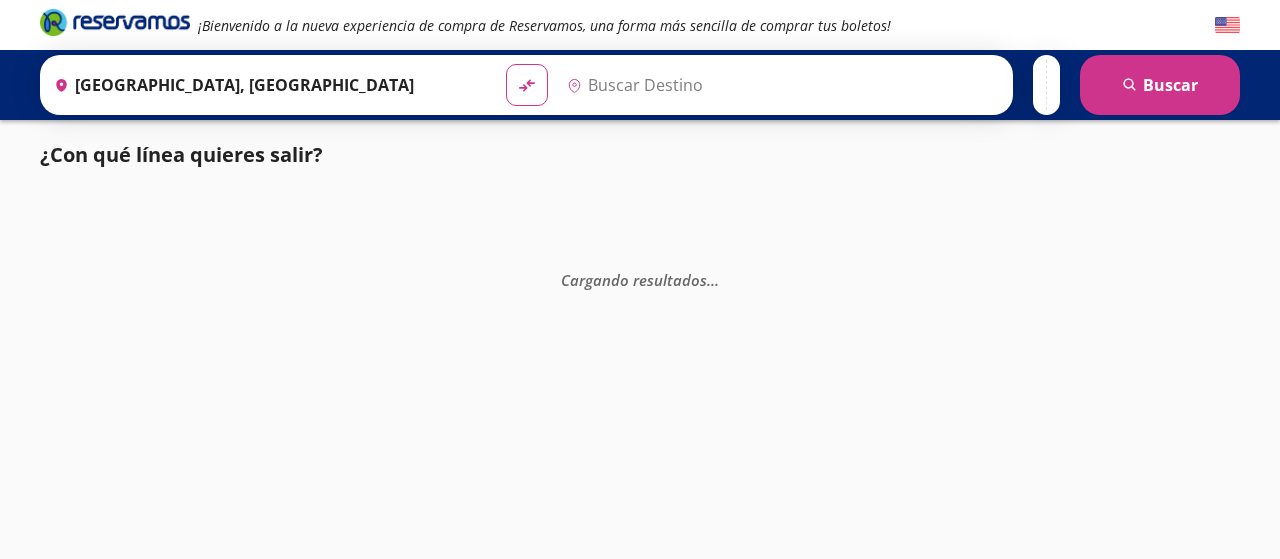 type on "[GEOGRAPHIC_DATA], [GEOGRAPHIC_DATA]" 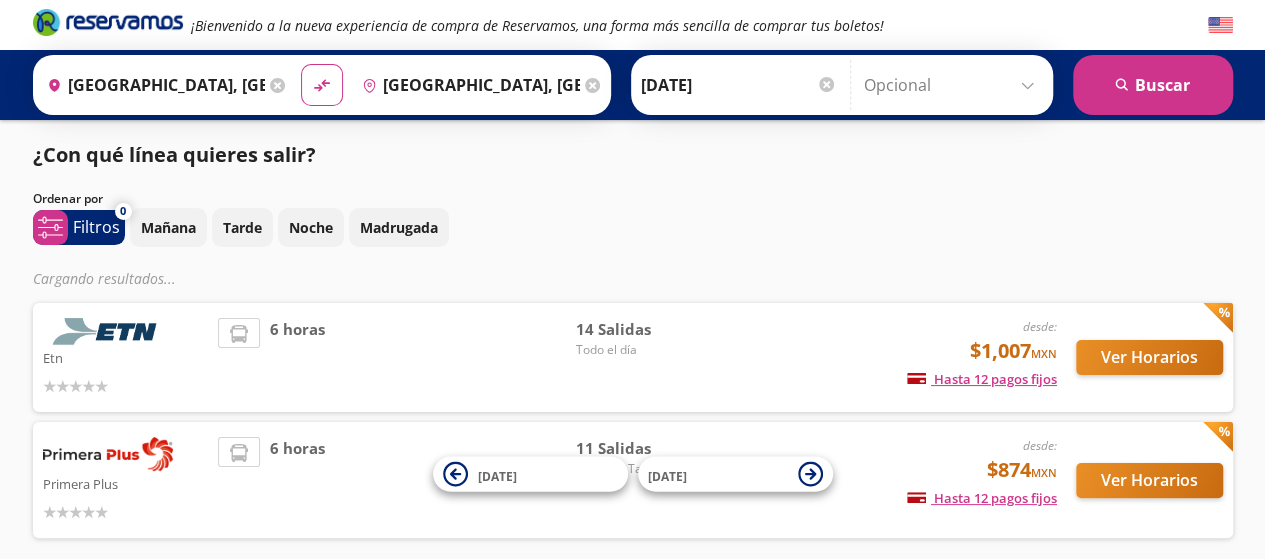 scroll, scrollTop: 0, scrollLeft: 0, axis: both 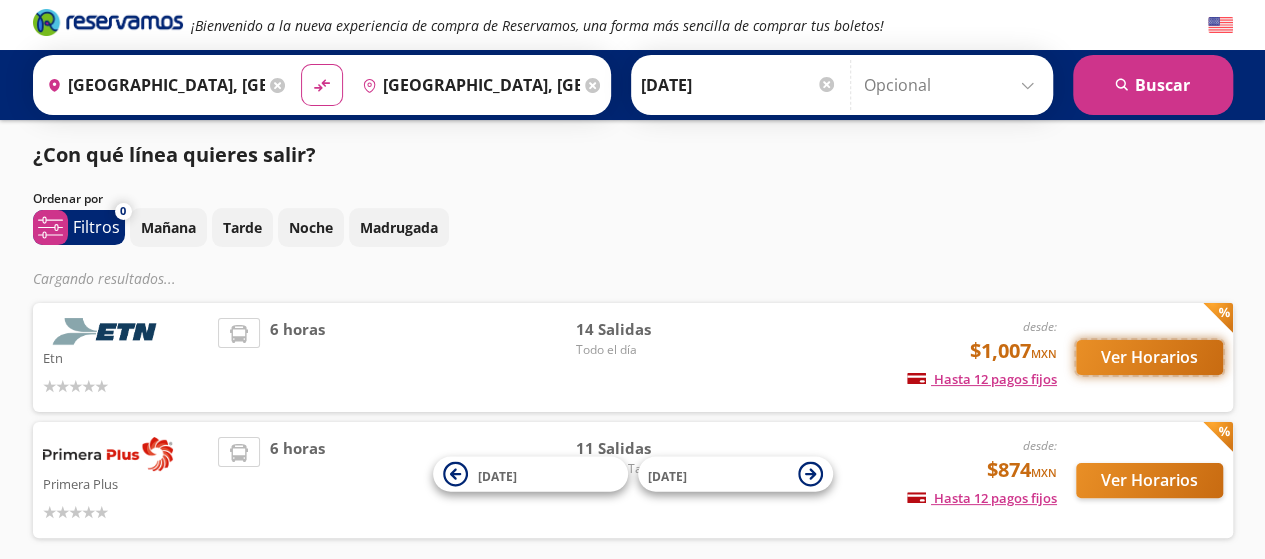 click on "Ver Horarios" at bounding box center (1149, 357) 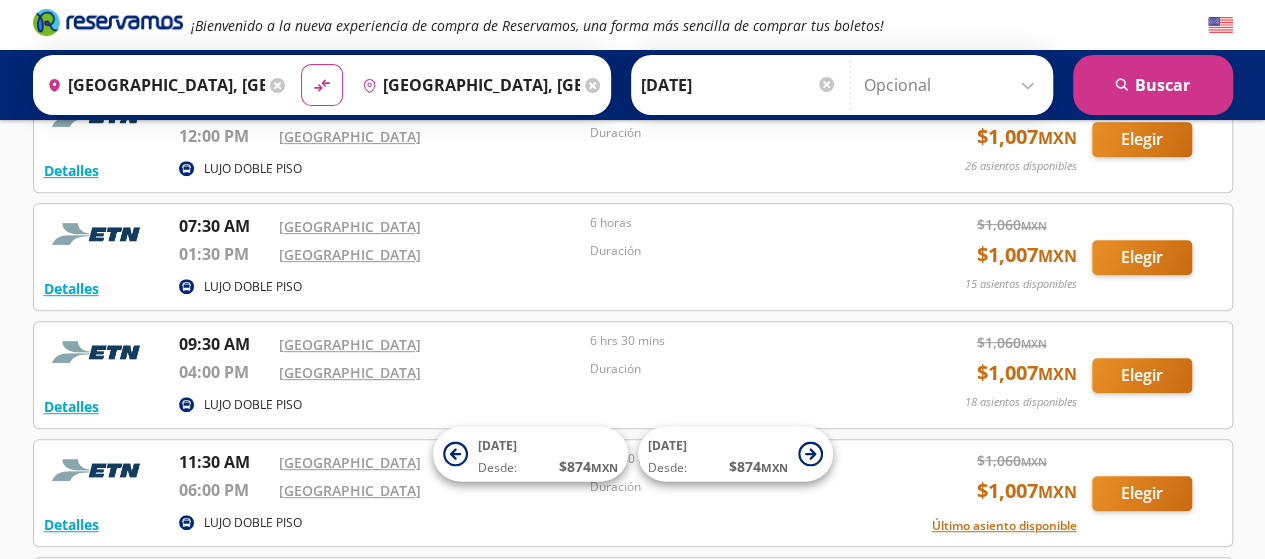 scroll, scrollTop: 400, scrollLeft: 0, axis: vertical 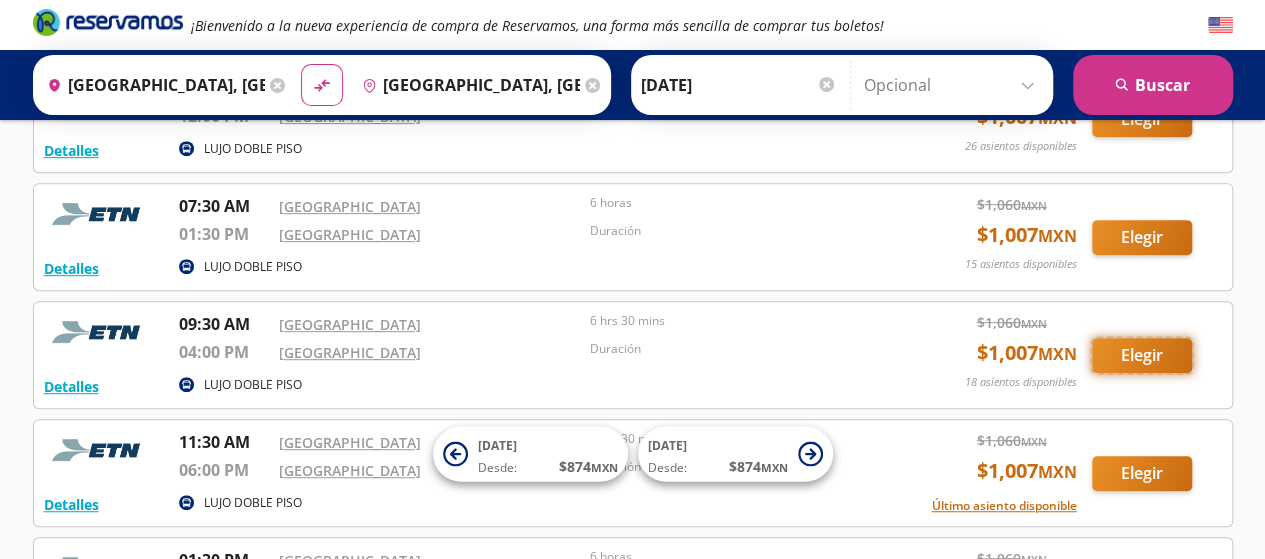 click on "Elegir" at bounding box center (1142, 355) 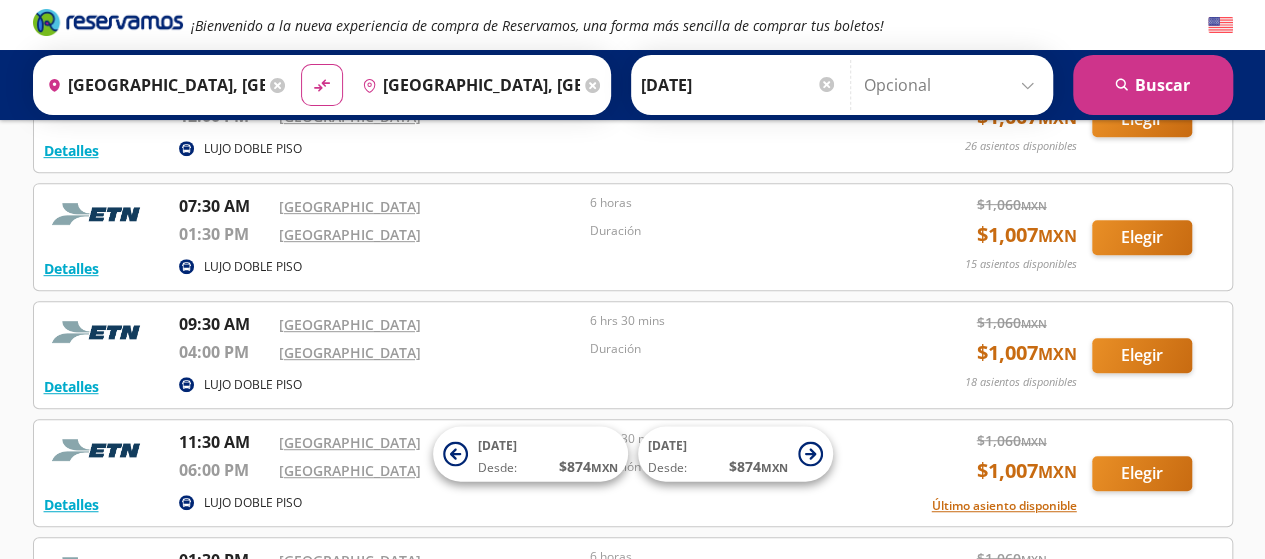 scroll, scrollTop: 0, scrollLeft: 0, axis: both 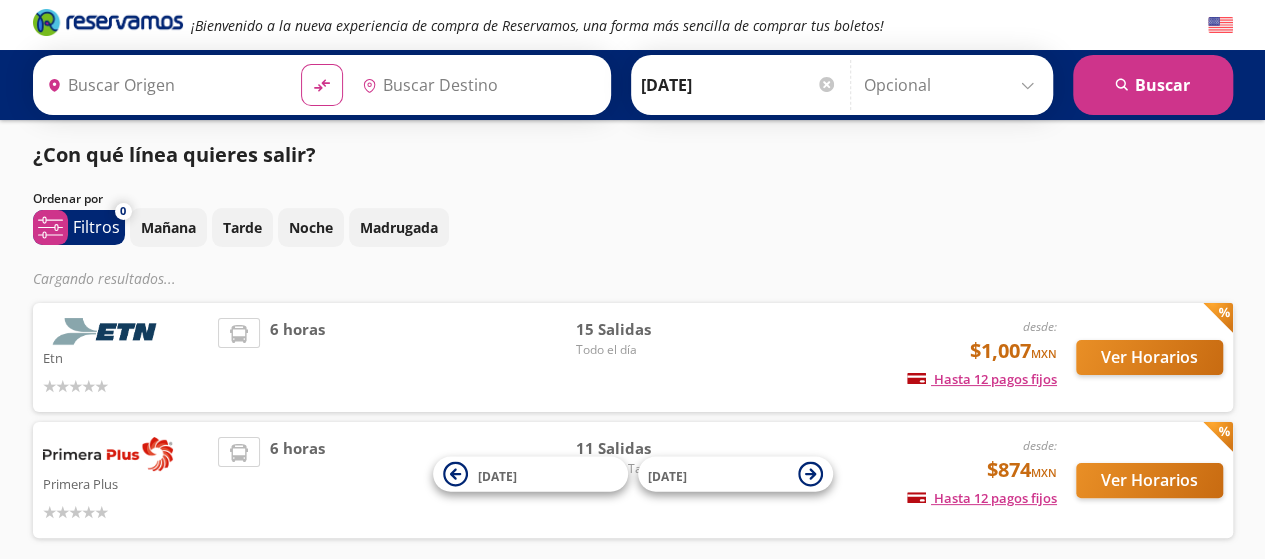 type on "[GEOGRAPHIC_DATA], [GEOGRAPHIC_DATA]" 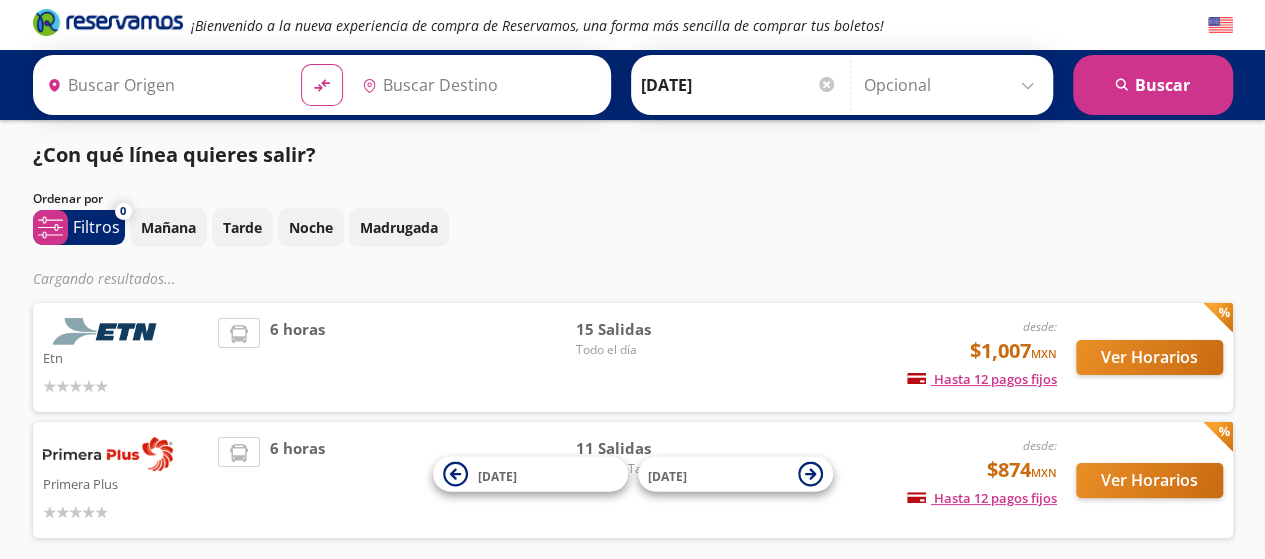 type on "[GEOGRAPHIC_DATA], [GEOGRAPHIC_DATA]" 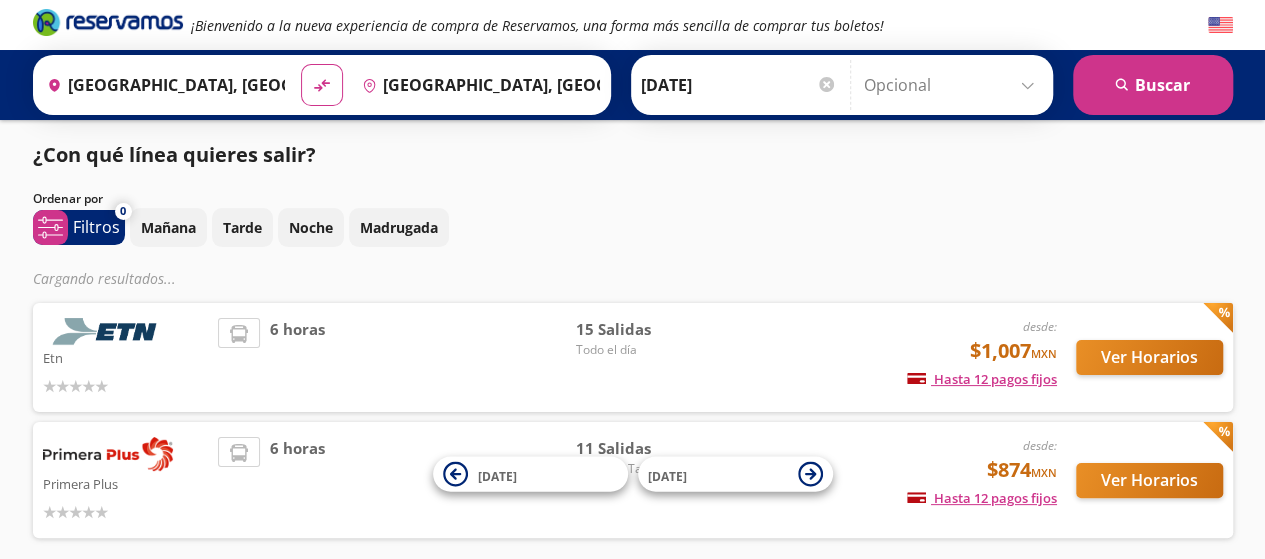 scroll, scrollTop: 0, scrollLeft: 0, axis: both 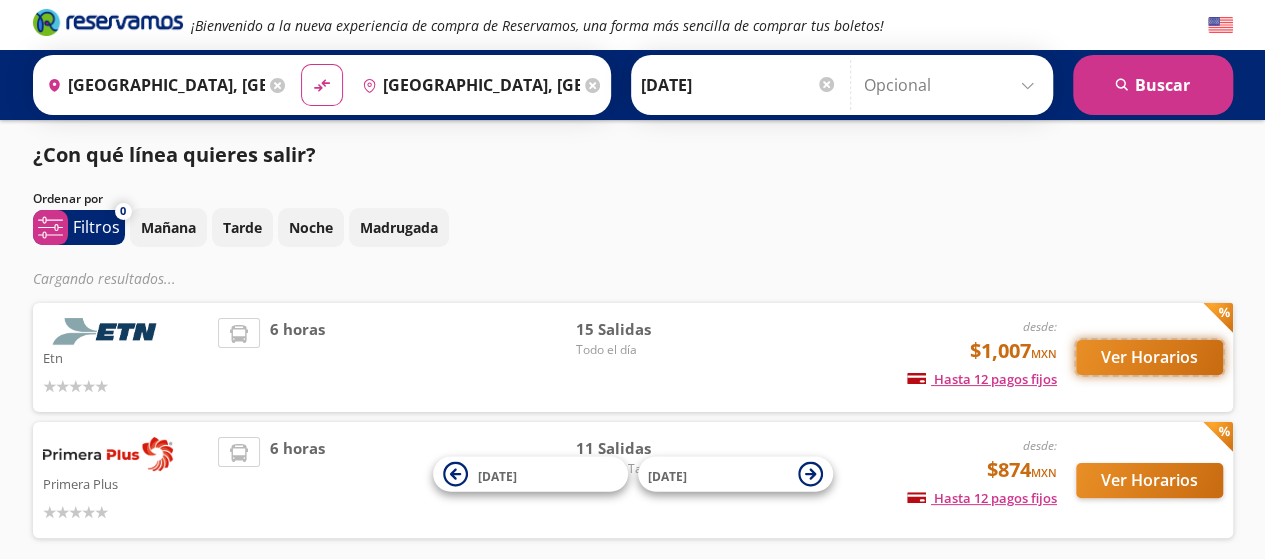 click on "Ver Horarios" at bounding box center [1149, 357] 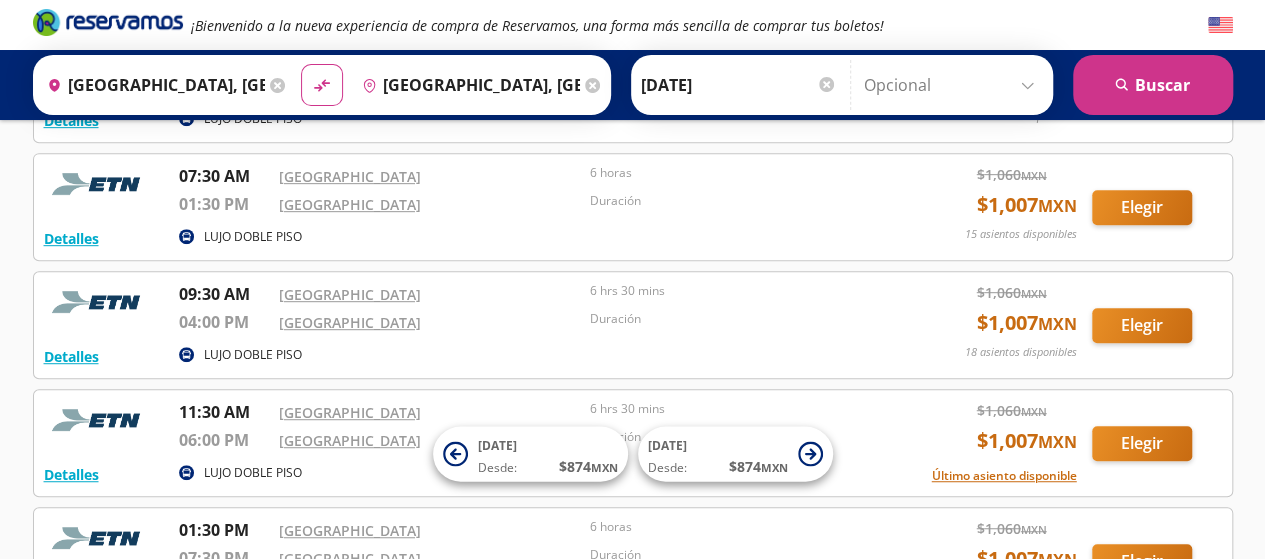 scroll, scrollTop: 436, scrollLeft: 0, axis: vertical 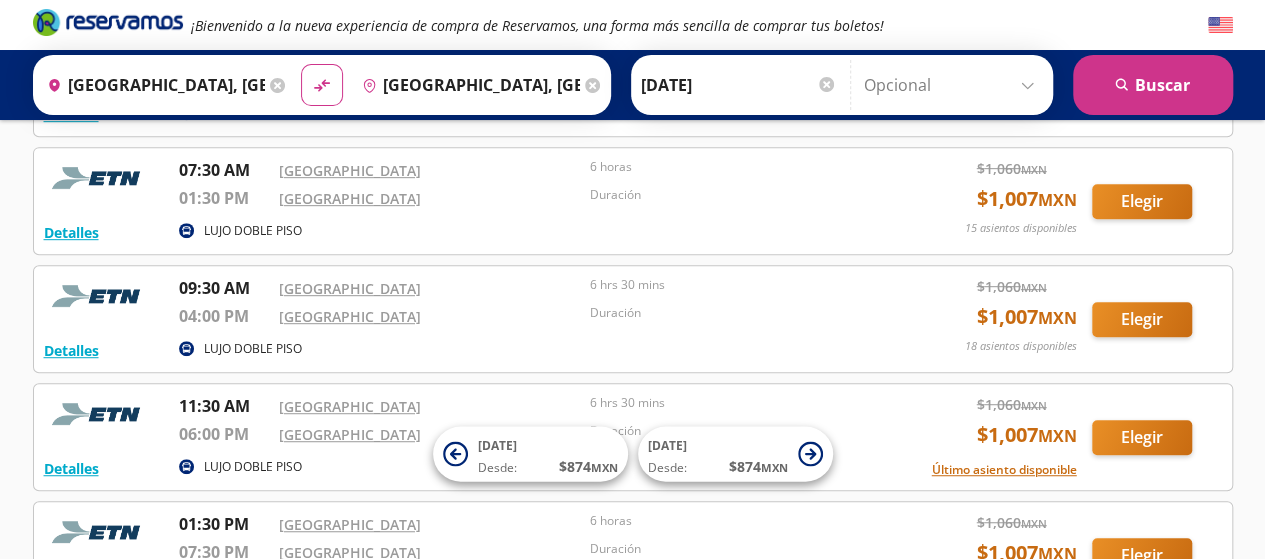 click on "Detalles LUJO DOBLE PISO 09:30 AM Central Aguascalientes 04:00 PM Central del Norte 6 hrs 30 mins Duración $ 1,060  MXN $ 1,007  MXN 18 asientos disponibles Elegir 18 asientos disponibles Detalles Elegir" at bounding box center (633, 319) 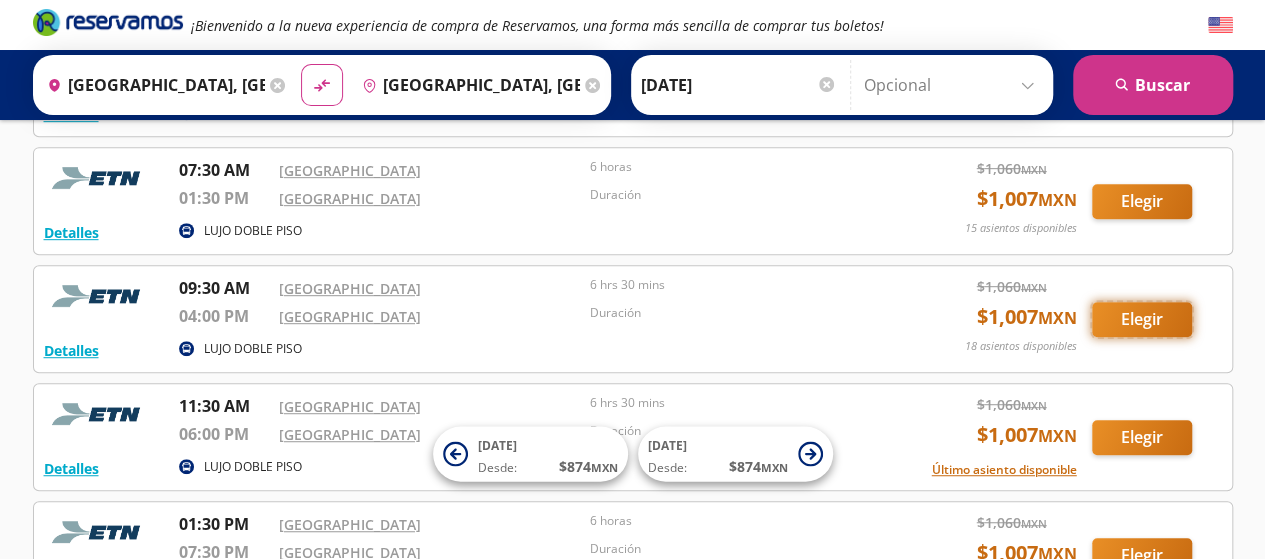 click on "Elegir" at bounding box center (1142, 319) 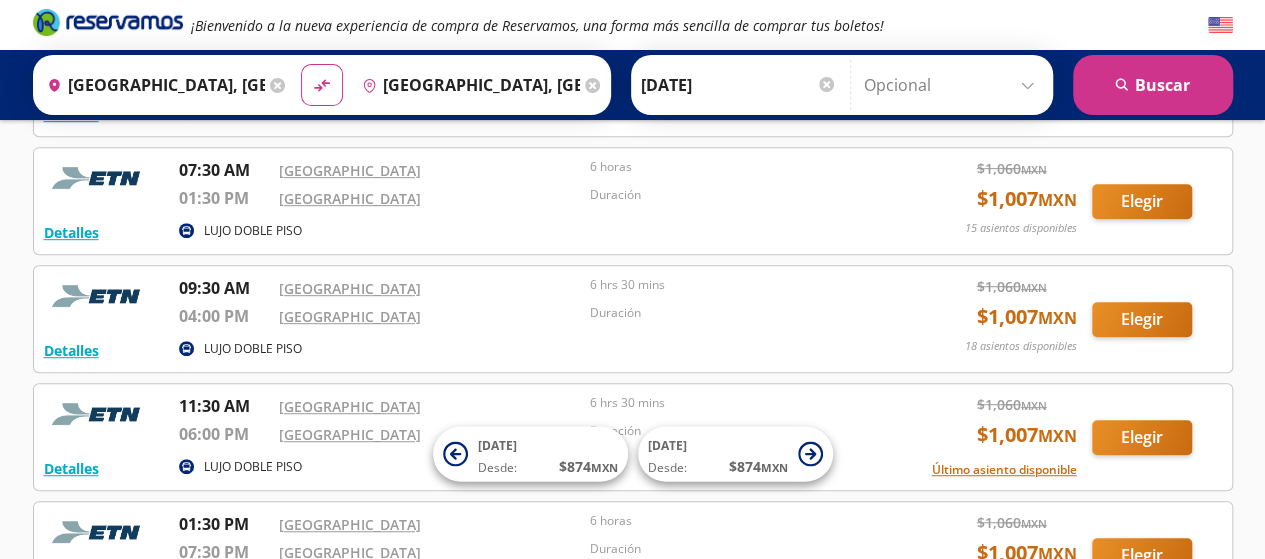 scroll, scrollTop: 0, scrollLeft: 0, axis: both 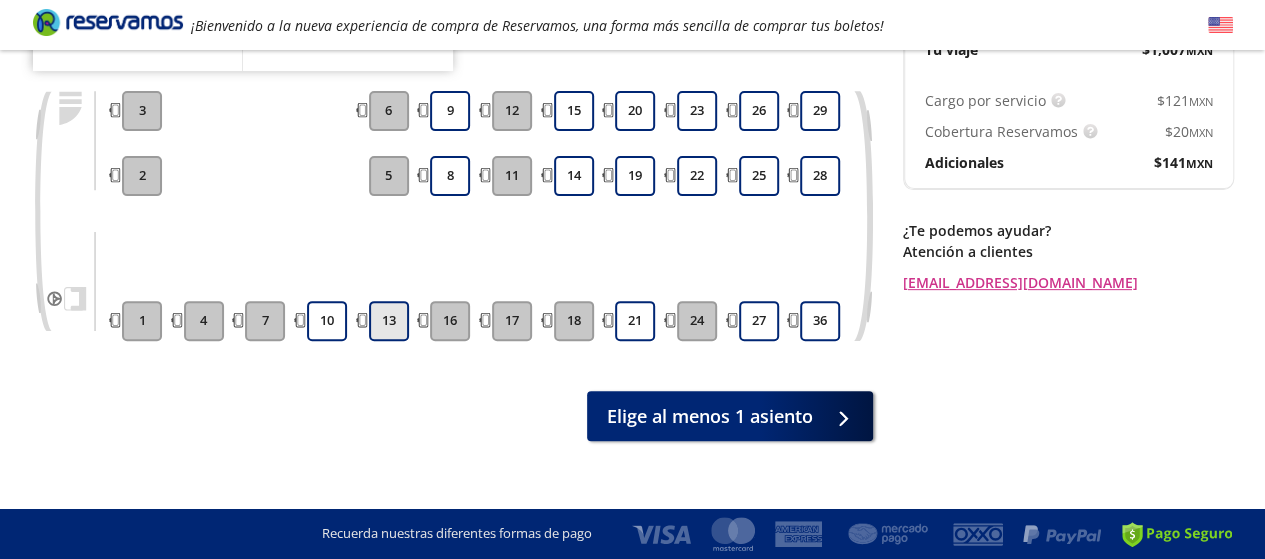 click on "13" at bounding box center [389, 321] 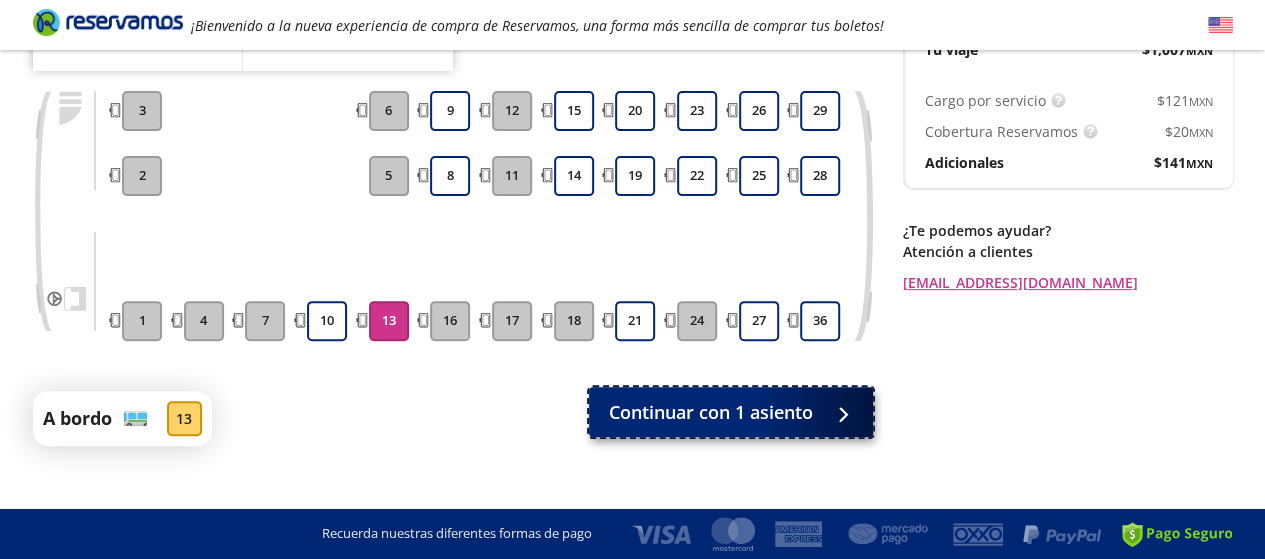 click on "Continuar con 1 asiento" at bounding box center [731, 412] 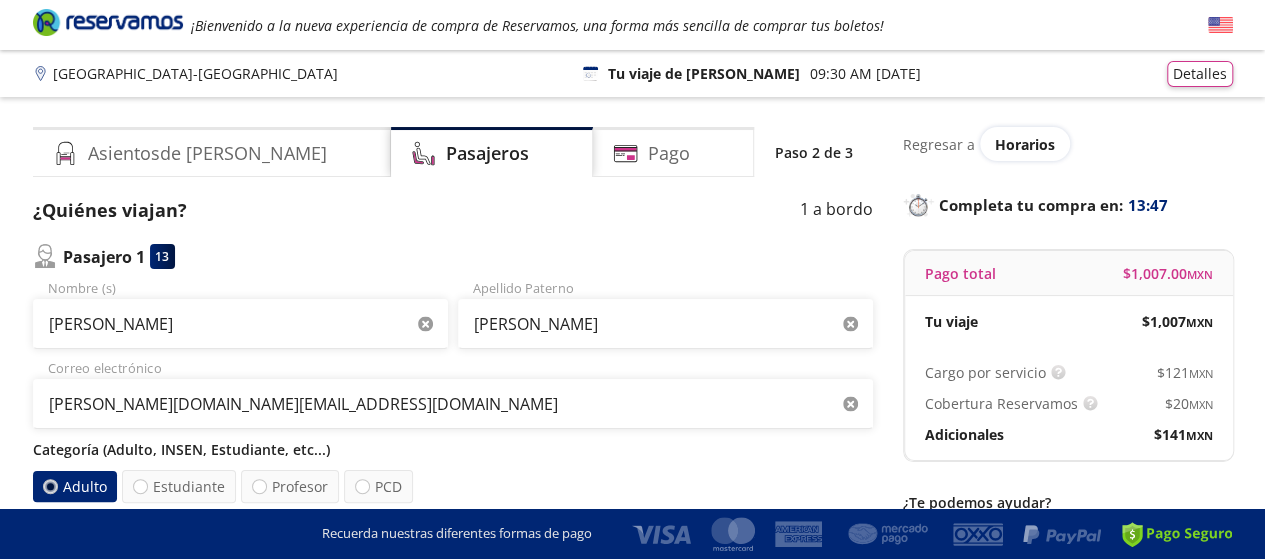 scroll, scrollTop: 100, scrollLeft: 0, axis: vertical 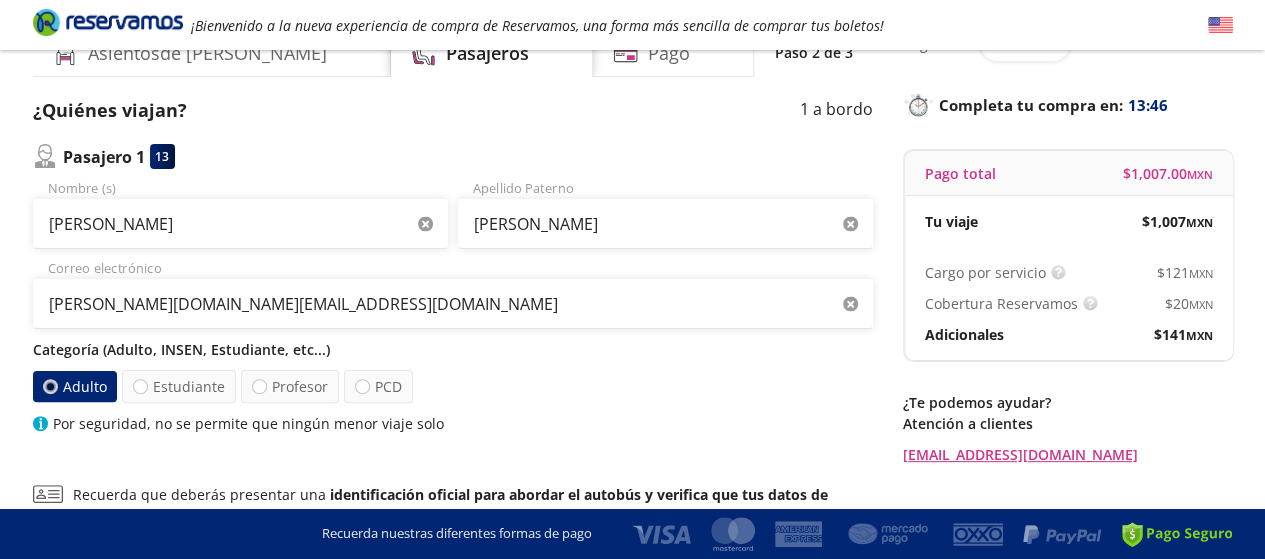 click on "xochitl.next@outlook.com Correo electrónico" at bounding box center [453, 294] 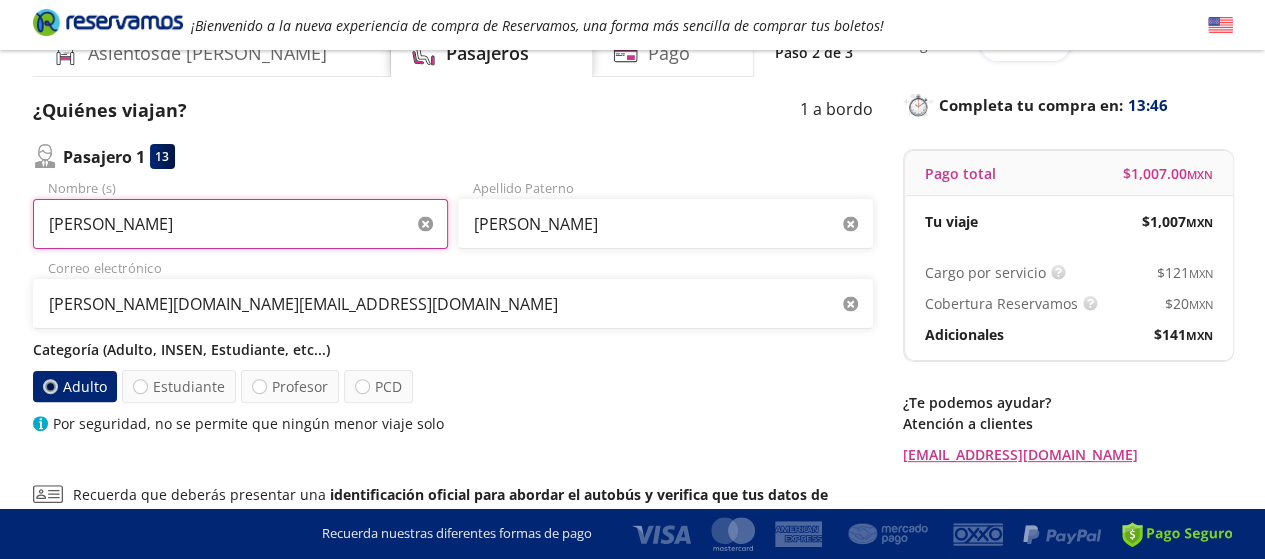 drag, startPoint x: 336, startPoint y: 239, endPoint x: 46, endPoint y: 231, distance: 290.11032 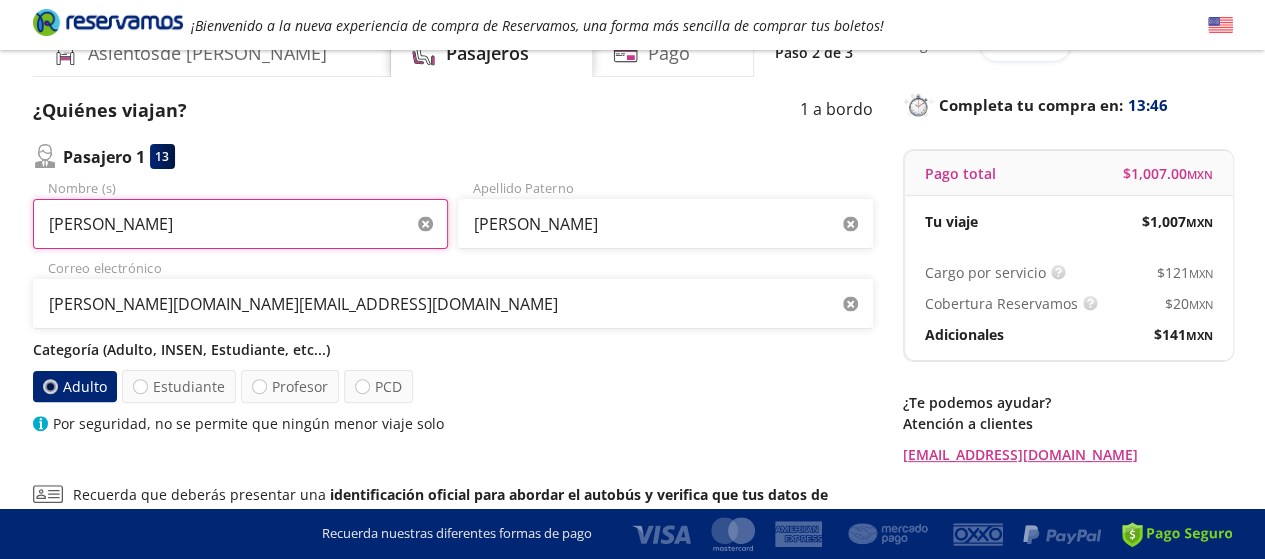 click on "ALFONSO" at bounding box center (240, 224) 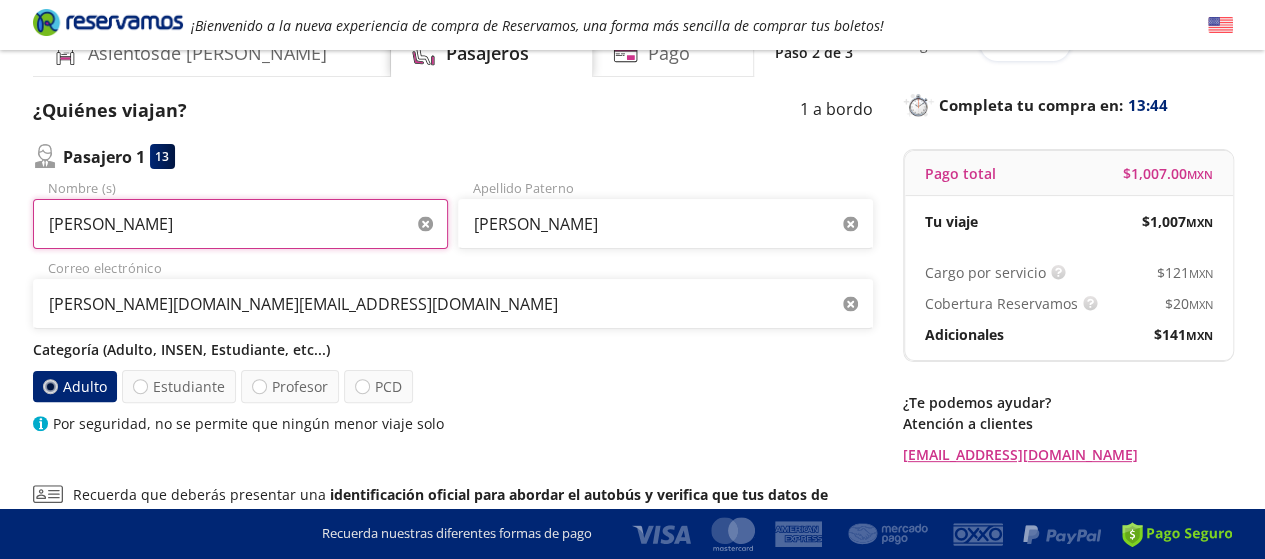 type on "OMAR" 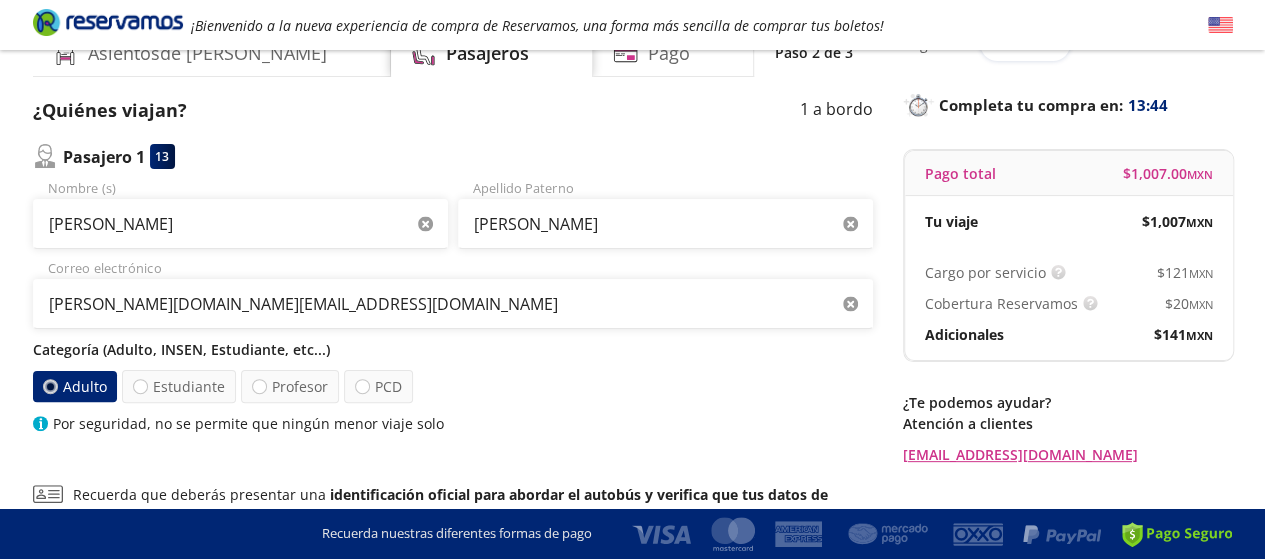 type 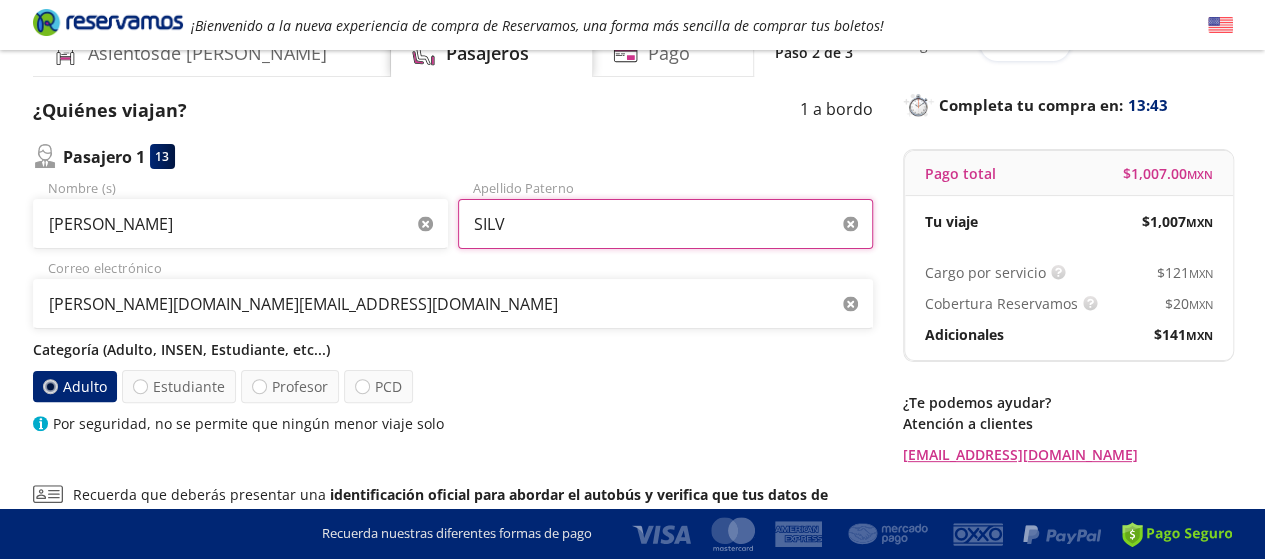 type on "SILVA" 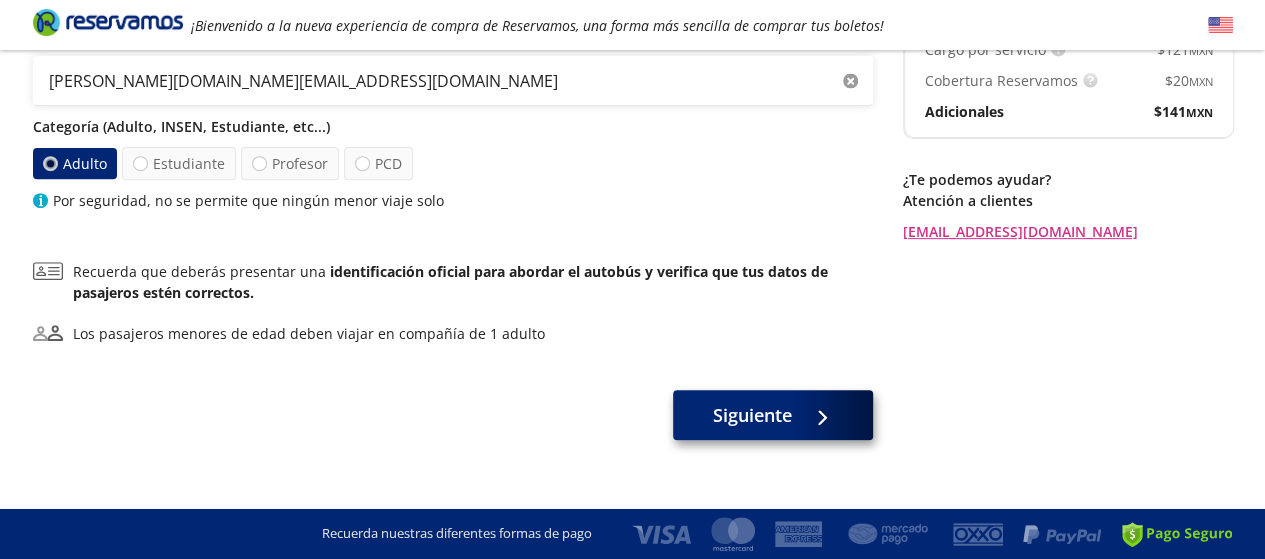 scroll, scrollTop: 347, scrollLeft: 0, axis: vertical 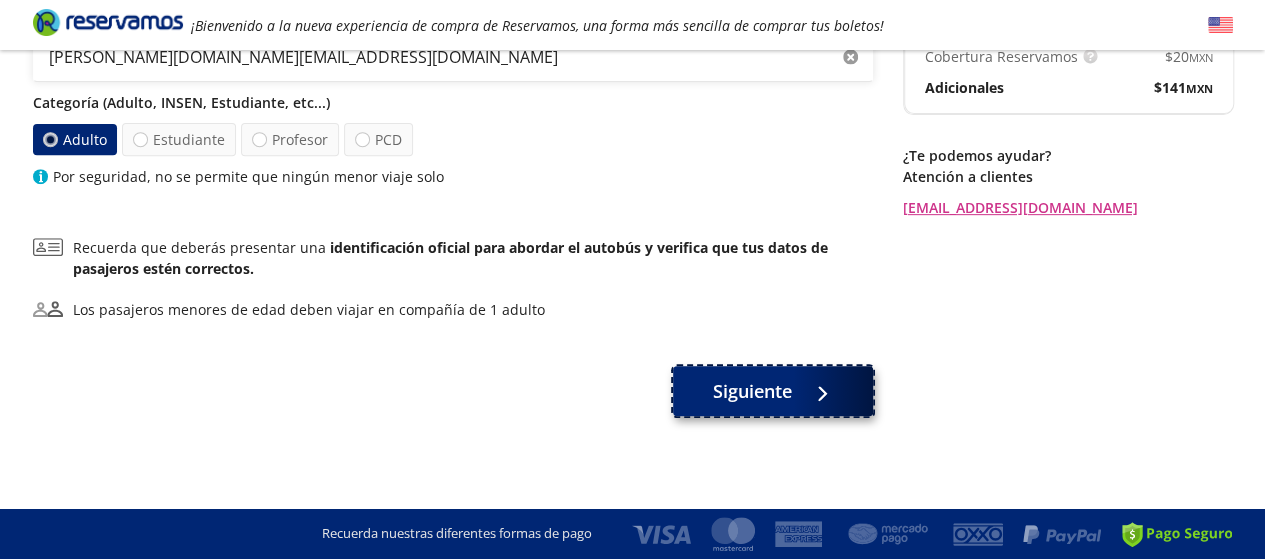 click on "Siguiente" at bounding box center (773, 391) 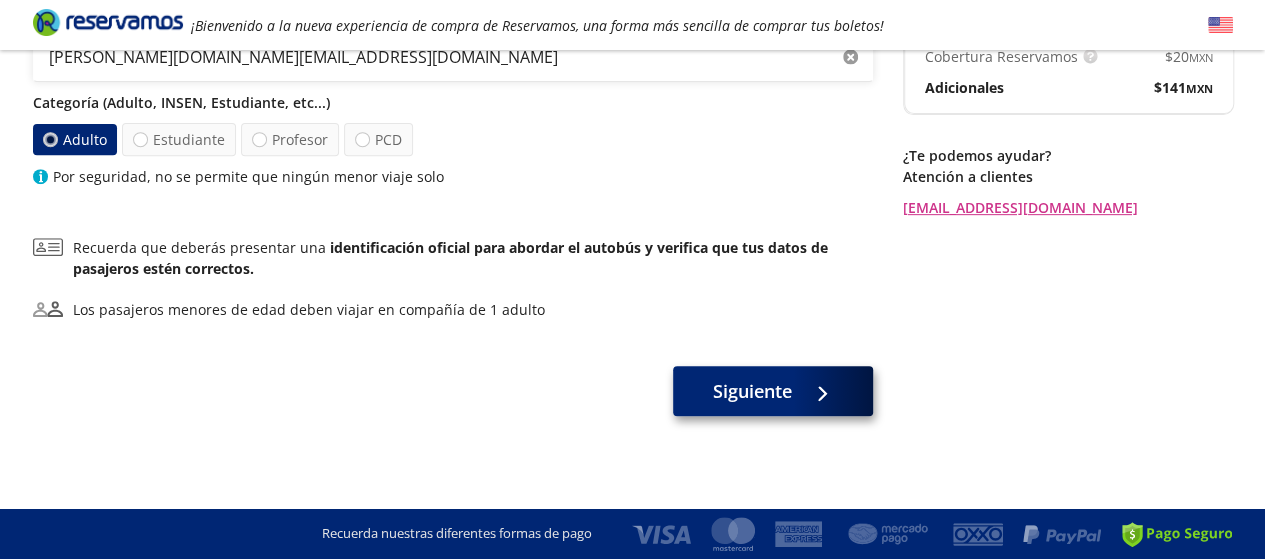 scroll, scrollTop: 0, scrollLeft: 0, axis: both 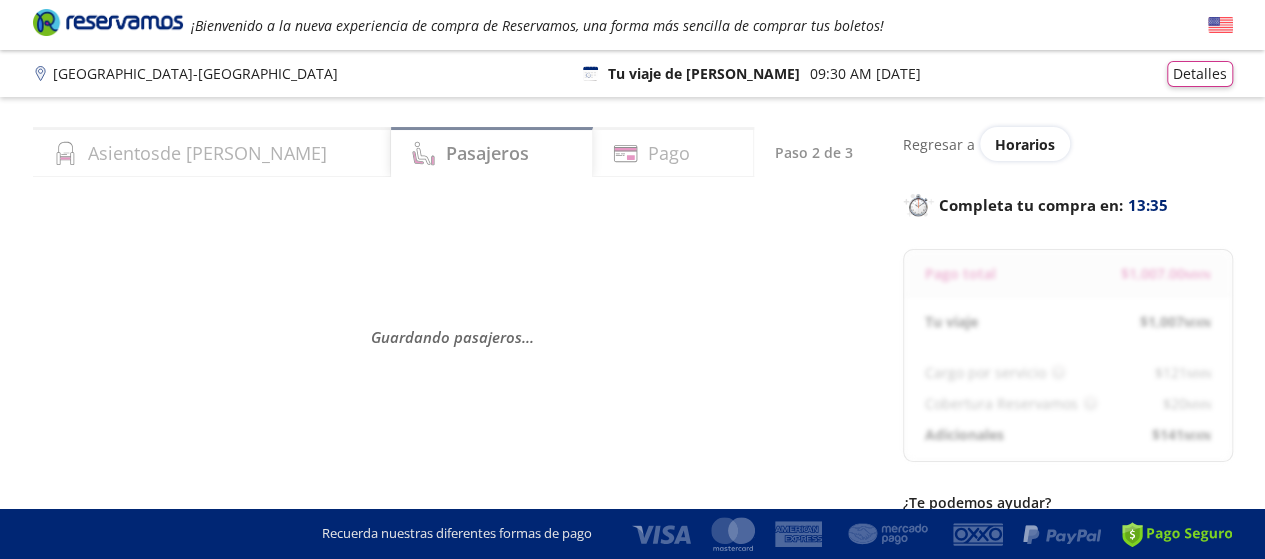select on "MX" 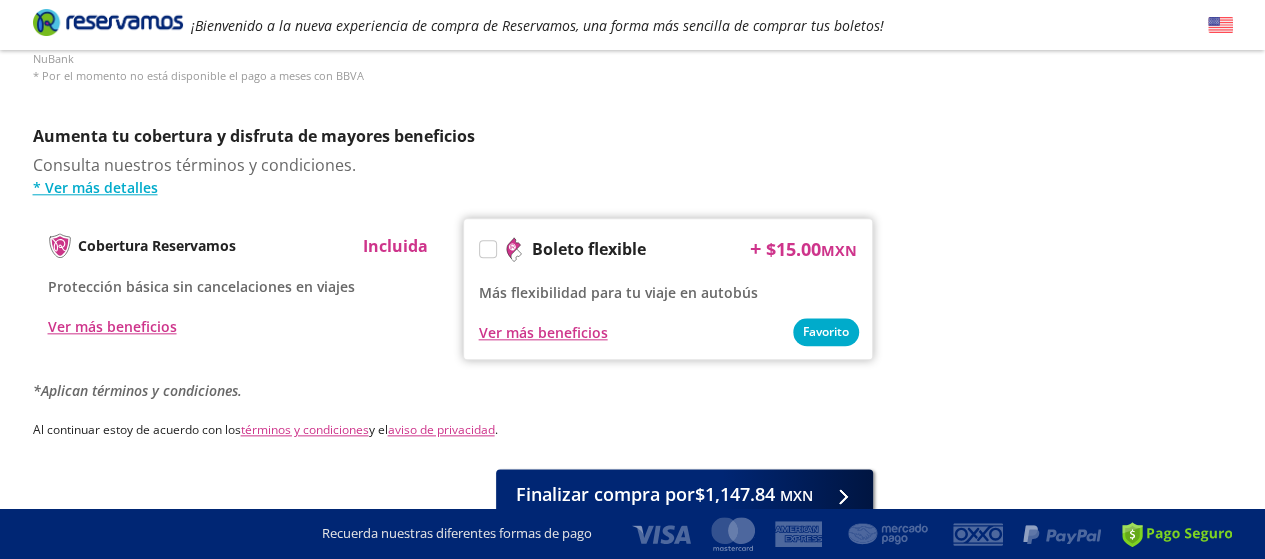 scroll, scrollTop: 1000, scrollLeft: 0, axis: vertical 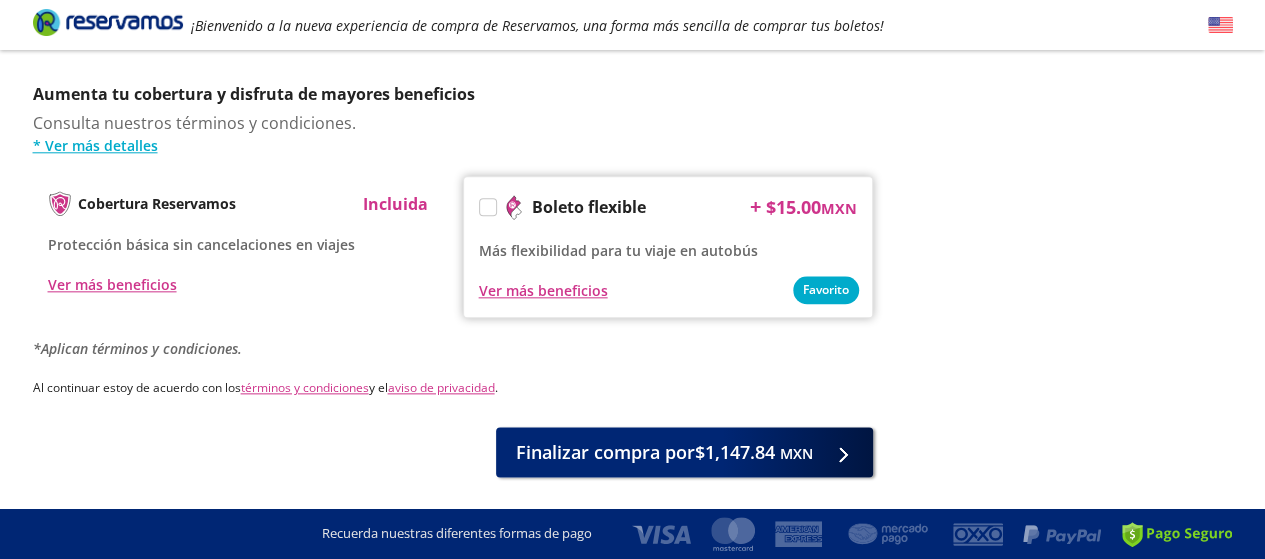 click on "Boleto flexible" at bounding box center [562, 207] 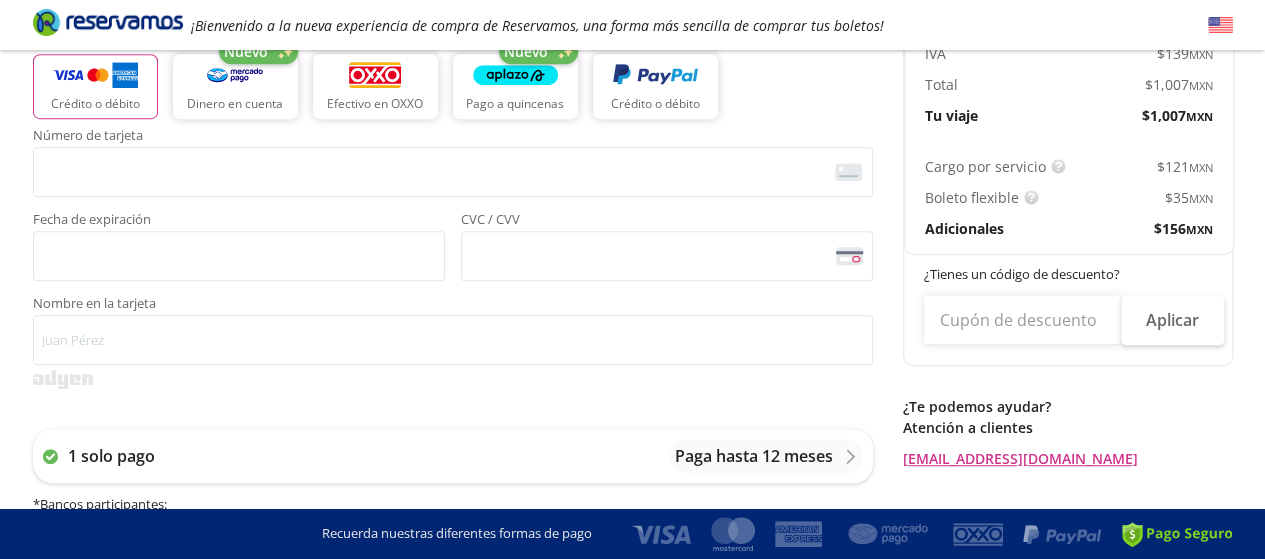 scroll, scrollTop: 500, scrollLeft: 0, axis: vertical 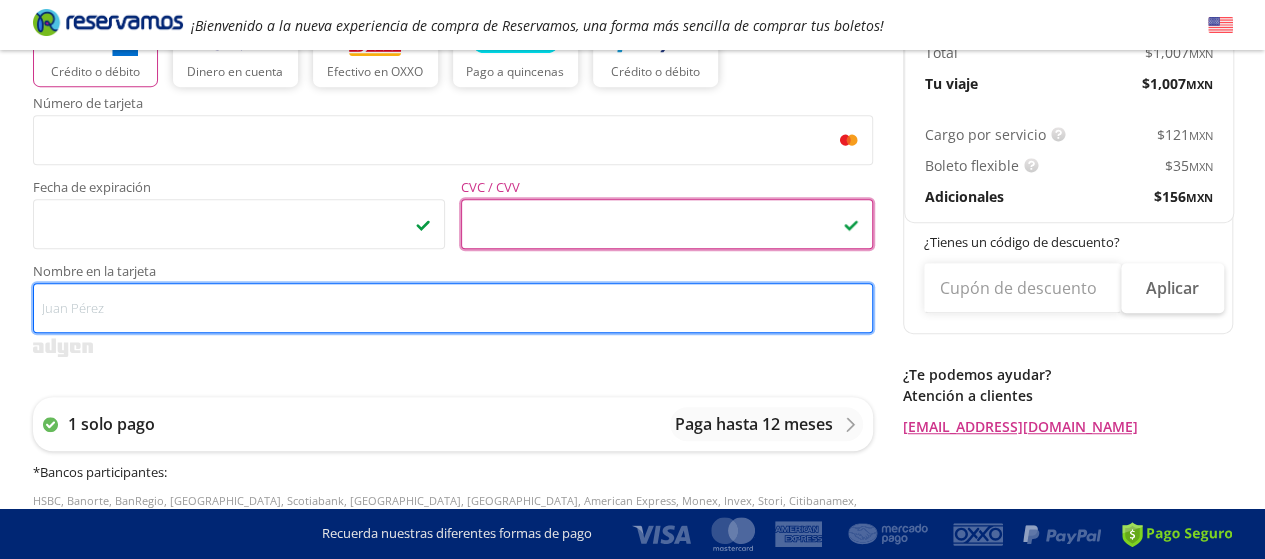 click on "Nombre en la tarjeta" at bounding box center [453, 308] 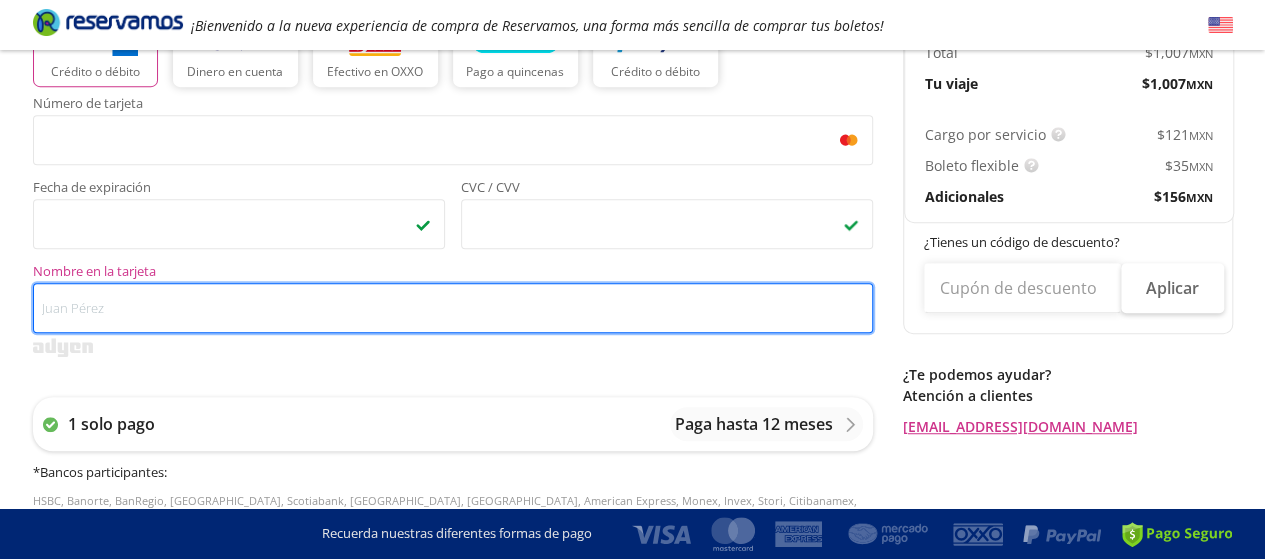 type on "x" 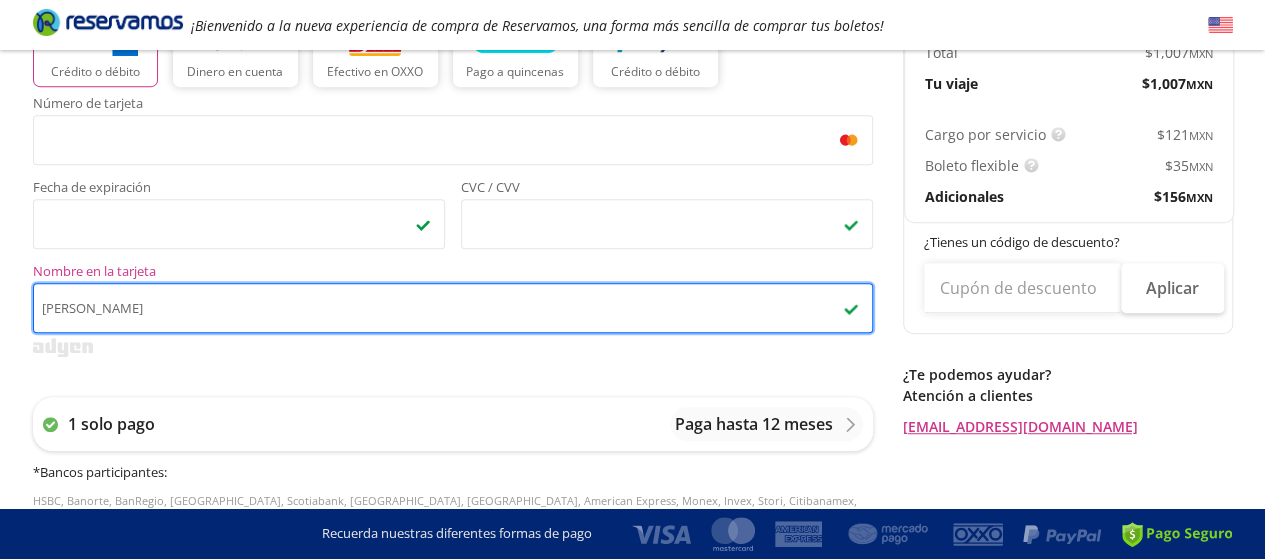 drag, startPoint x: 41, startPoint y: 305, endPoint x: 76, endPoint y: 328, distance: 41.880783 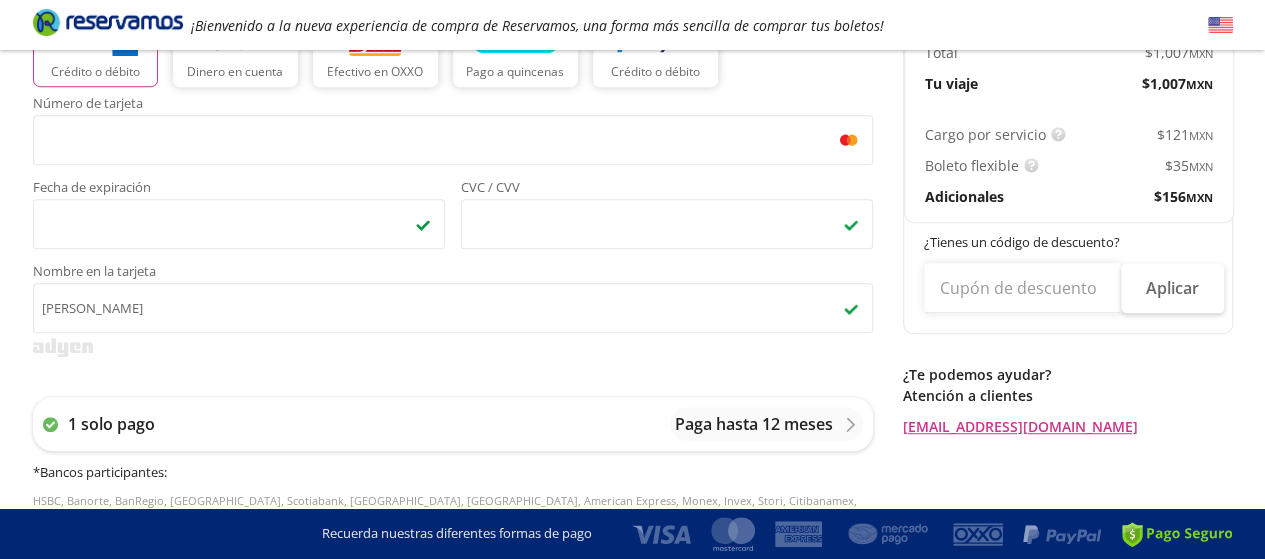 click on "Group 9 Created with Sketch. Pago Aguascalientes  -  Ciudad de México ¡Bienvenido a la nueva experiencia de compra de Reservamos, una forma más sencilla de comprar tus boletos! Completa tu compra en : 13:16 Aguascalientes  -  Ciudad de México User 1 Viaje sencillo Total $ 1,162.84  MXN Detalles Completa tu compra en : 13:16 Asientos  de Ida Pasajeros Pago Paso 3 de 3 Servicios adicionales ¿Tienes un código de descuento? Aplicar Datos del comprador Usar datos del primer pasajero XOCHITL Nombre (s) CERDA Apellido Paterno GONZALEZ Apellido Materno (opcional) Código de país Estados Unidos +1 México +52 Colombia +57 Brasil +55 Afganistán +93 Albania +355 Alemania +49 Andorra +376 Angola +244 Anguila +1 Antigua y Barbuda +1 Arabia Saudita +966 Argelia +213 Argentina +54 Armenia +374 Aruba +297 Australia +61 Austria +43 Azerbaiyán +994 Bahamas +1 Bangladés +880 Barbados +1 Baréin +973 Bélgica +32 Belice +501 Benín +229 Bermudas +1 Bielorrusia +375 Birmania +95 Bolivia +591 Bosnia y Herzegovina +387 *" at bounding box center [632, 308] 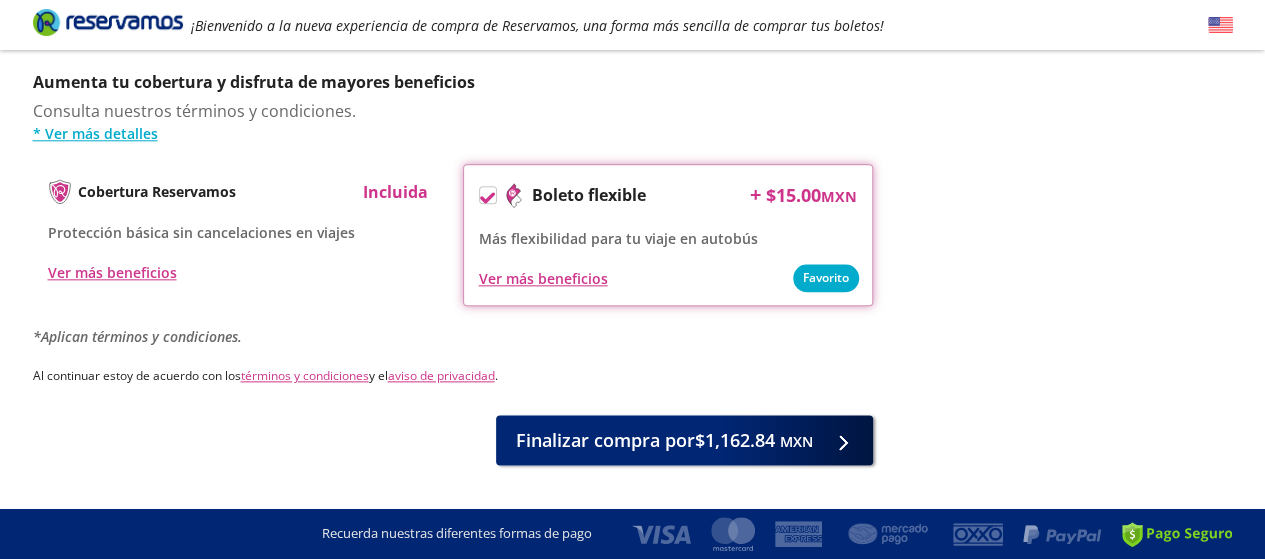 scroll, scrollTop: 1040, scrollLeft: 0, axis: vertical 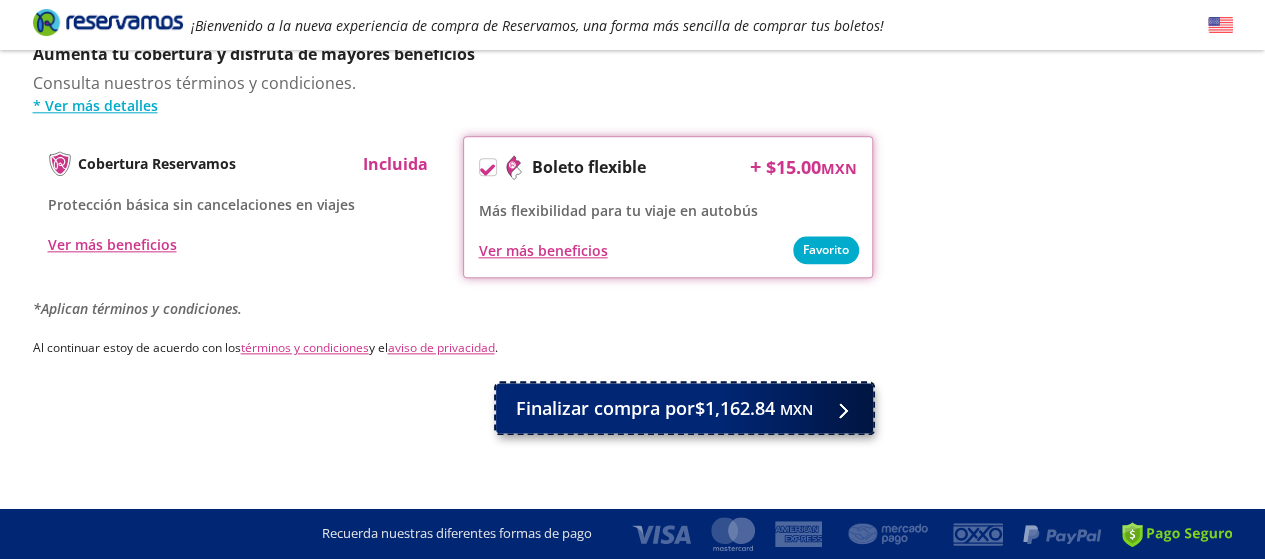click on "Finalizar compra por  $1,162.84   MXN" at bounding box center [664, 408] 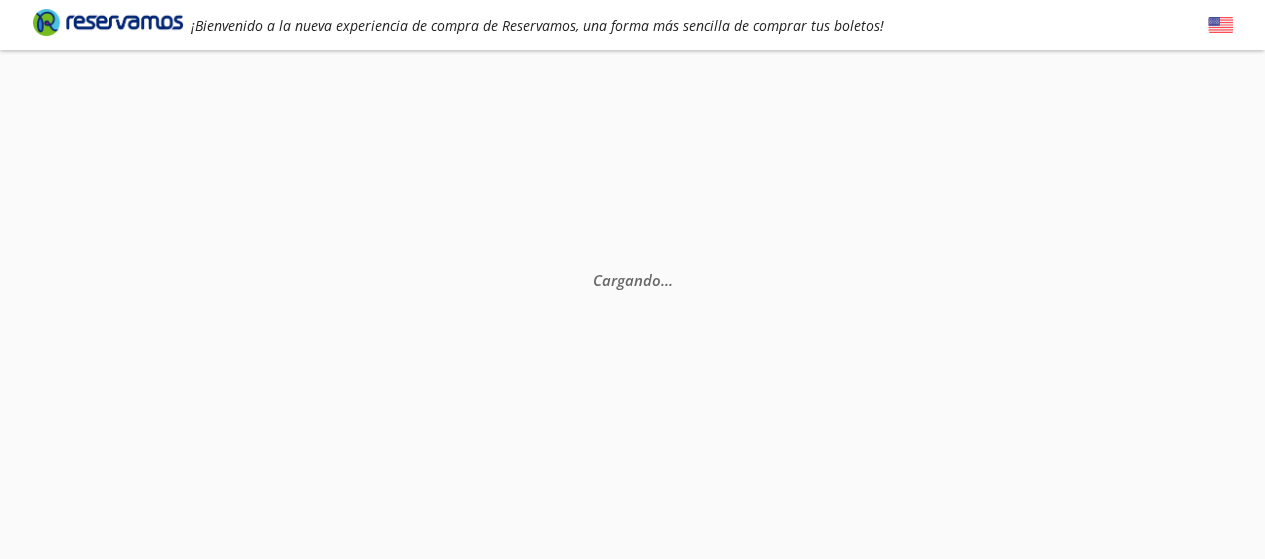 scroll, scrollTop: 0, scrollLeft: 0, axis: both 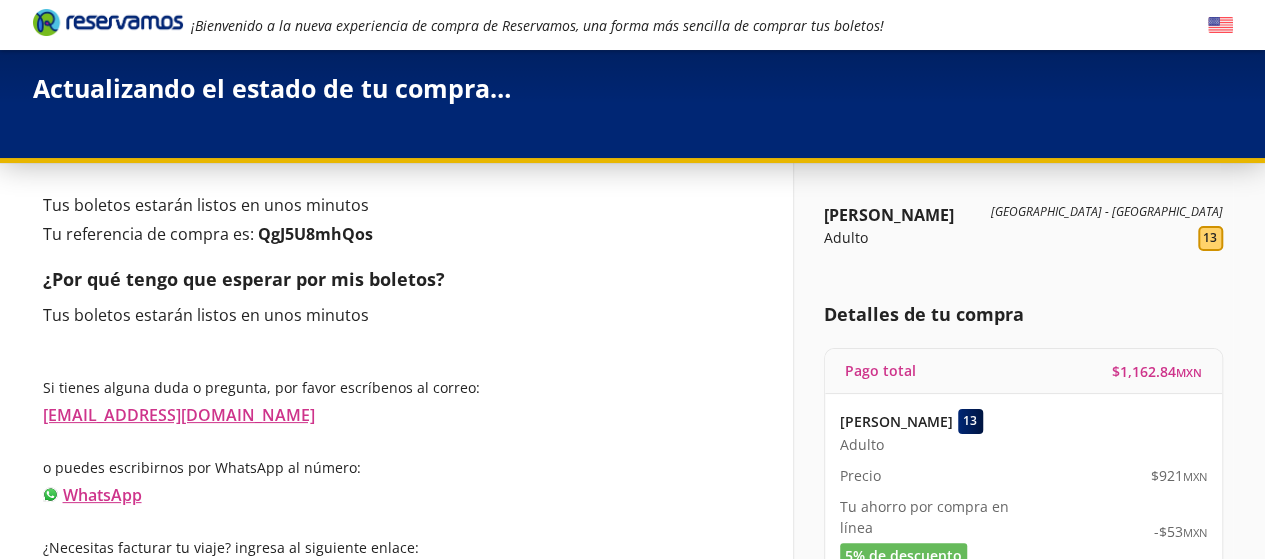 click on "QgJ5U8mhQos" at bounding box center (315, 234) 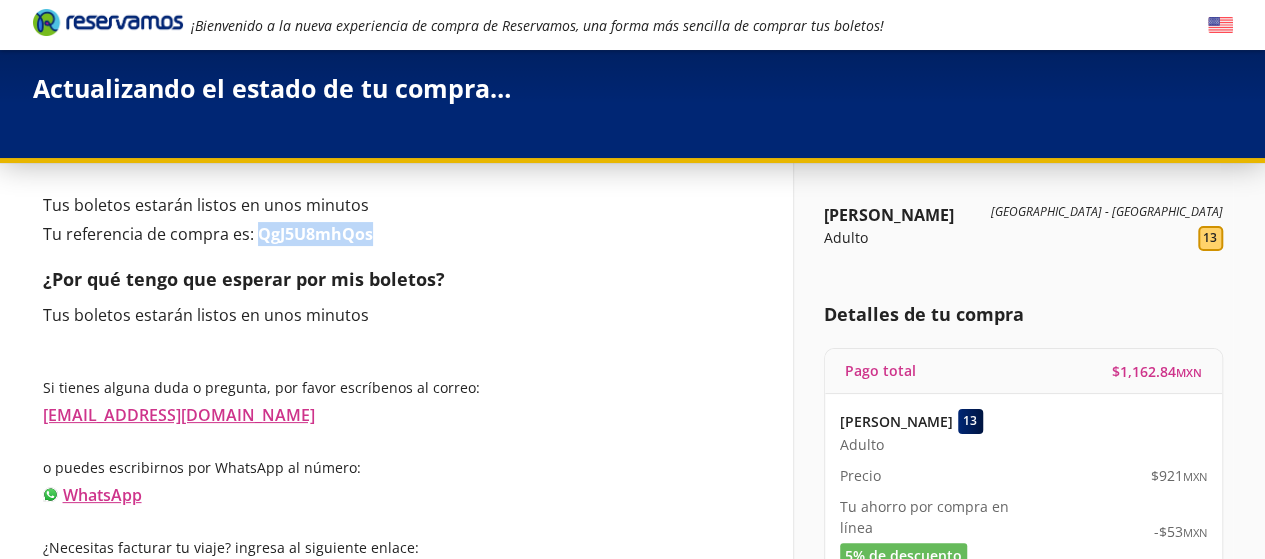 click on "QgJ5U8mhQos" at bounding box center [315, 234] 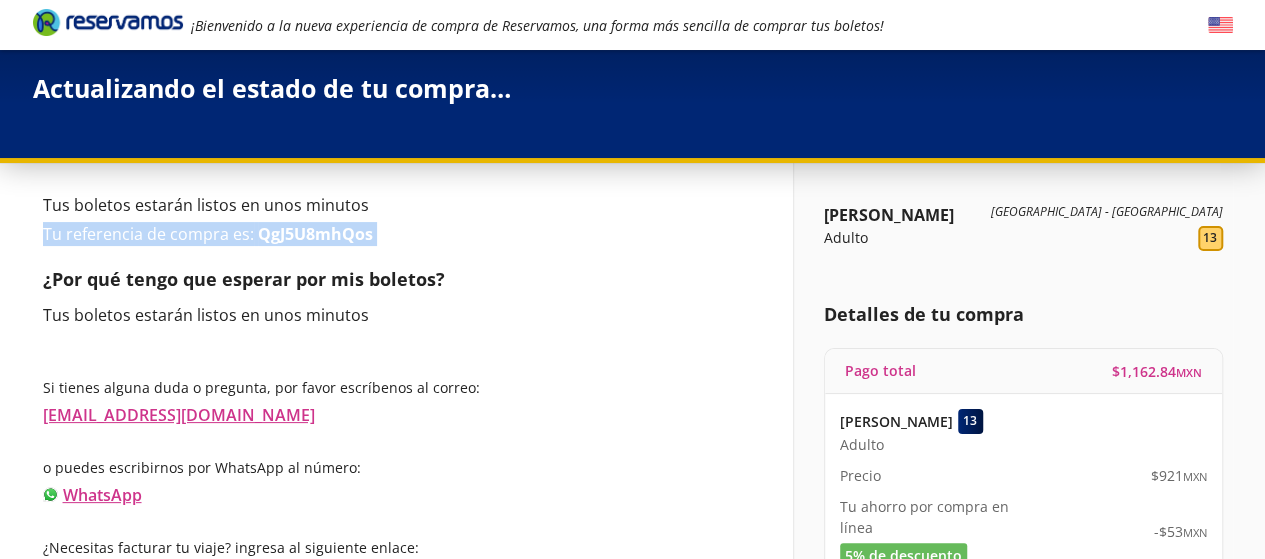 click on "QgJ5U8mhQos" at bounding box center (315, 234) 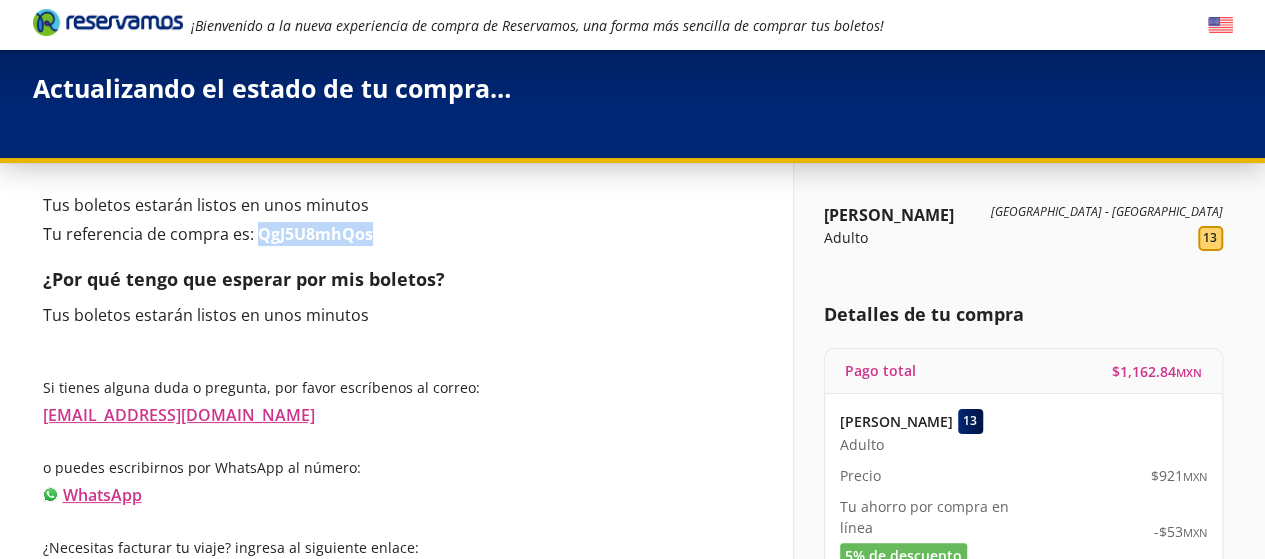 drag, startPoint x: 260, startPoint y: 239, endPoint x: 370, endPoint y: 238, distance: 110.00455 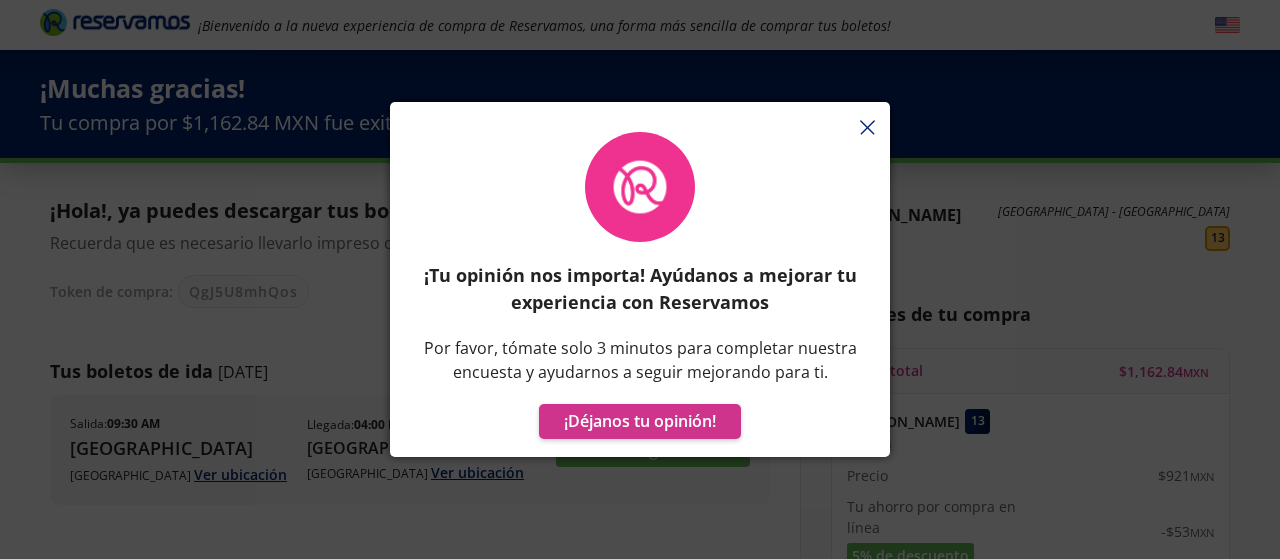 click on "¡Tu opinión nos importa! Ayúdanos a mejorar tu experiencia con Reservamos Por favor, tómate solo 3 minutos para completar nuestra encuesta y ayudarnos a seguir mejorando para ti. ¡Déjanos tu opinión!" at bounding box center [640, 289] 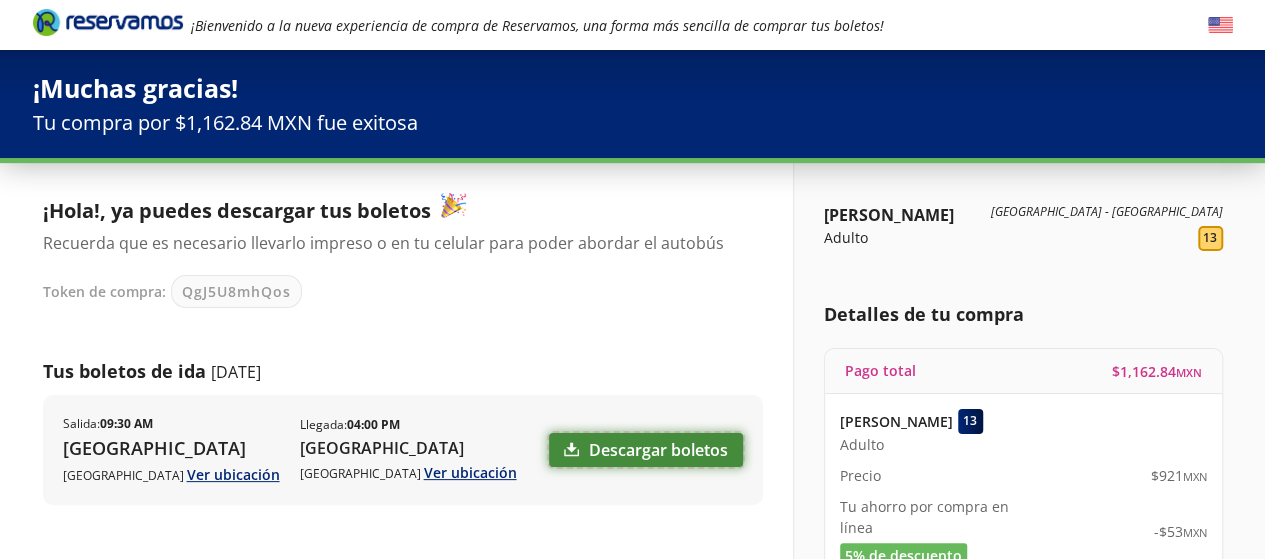 click on "Descargar boletos" at bounding box center (646, 450) 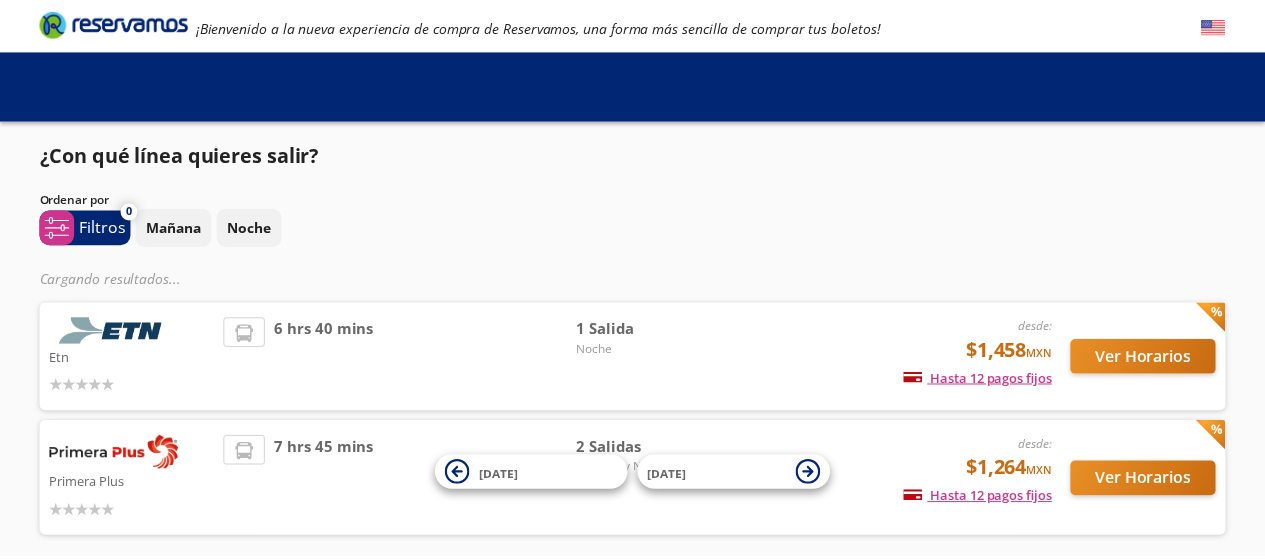 scroll, scrollTop: 0, scrollLeft: 0, axis: both 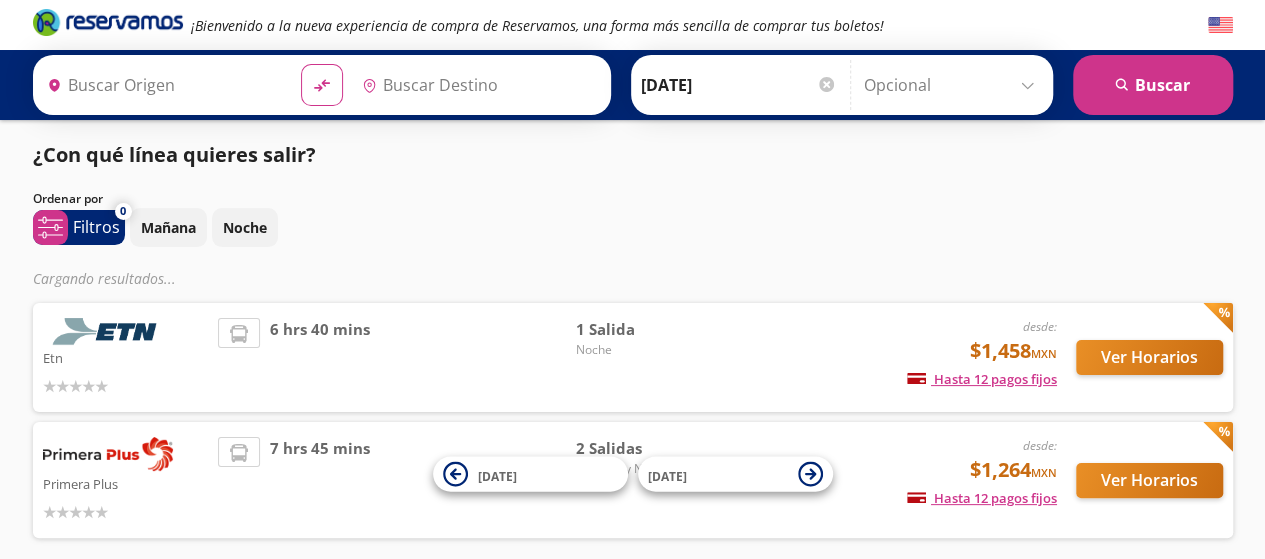 type on "[GEOGRAPHIC_DATA], [GEOGRAPHIC_DATA]" 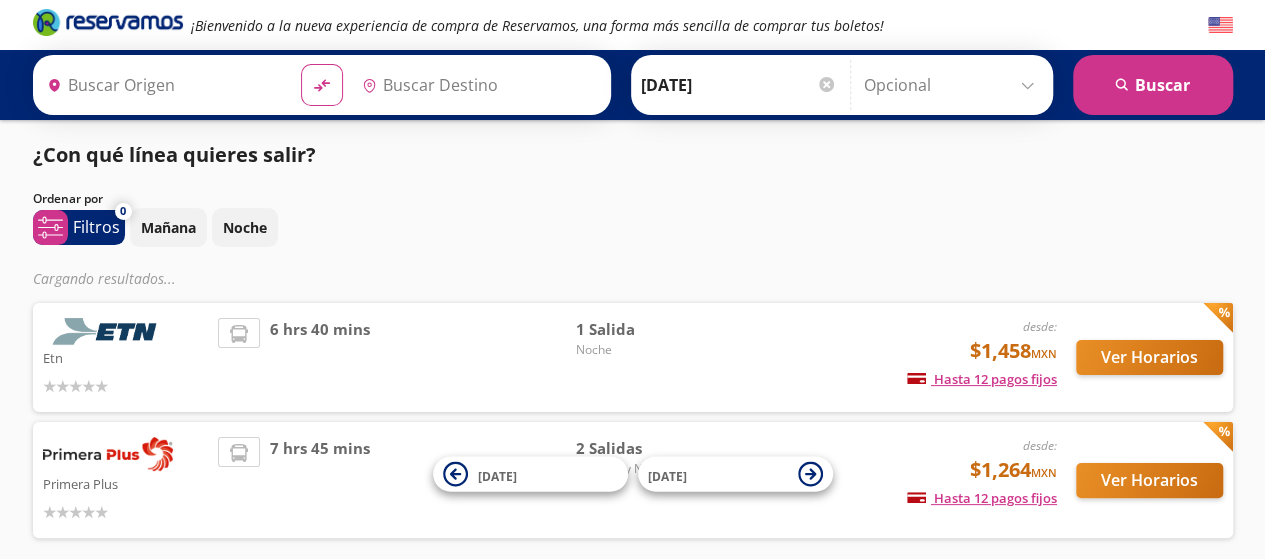 type on "Toluca, México" 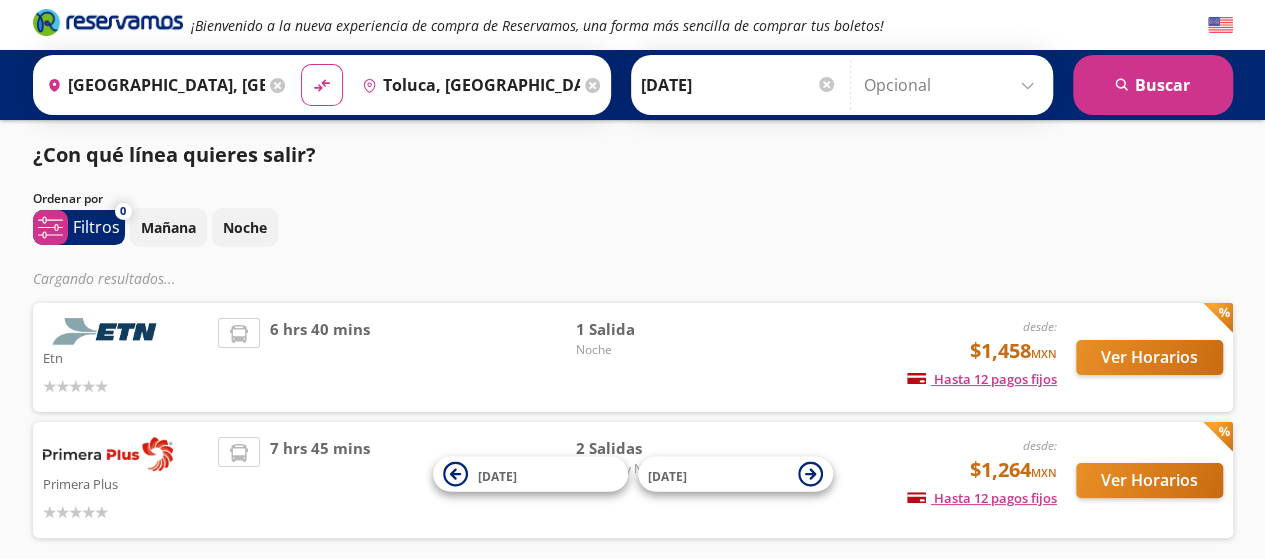 scroll, scrollTop: 0, scrollLeft: 0, axis: both 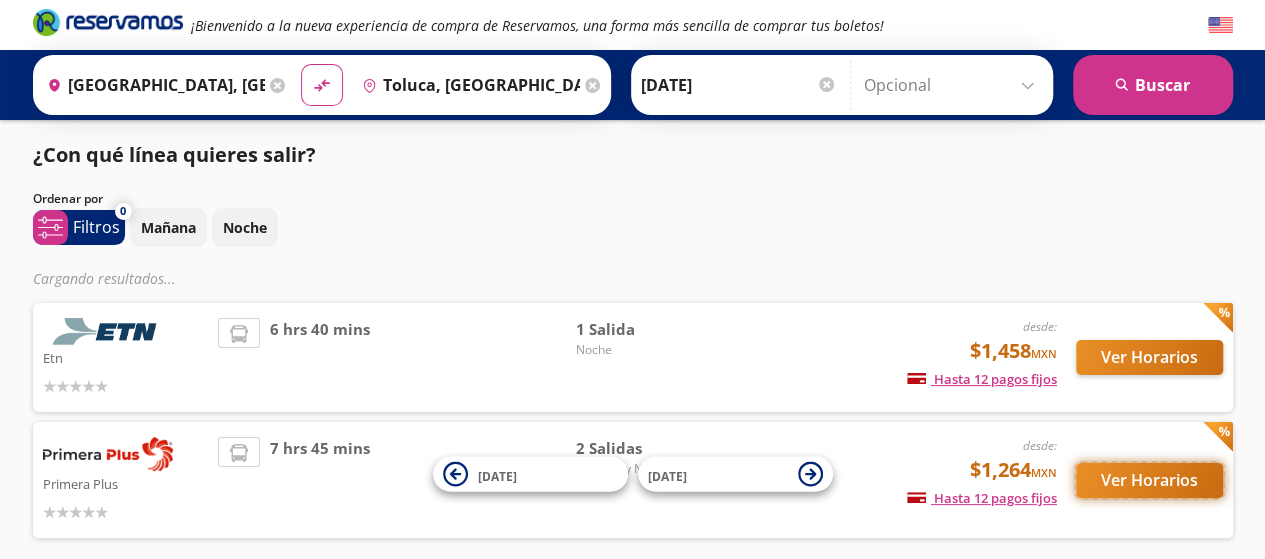 click on "Ver Horarios" at bounding box center [1149, 480] 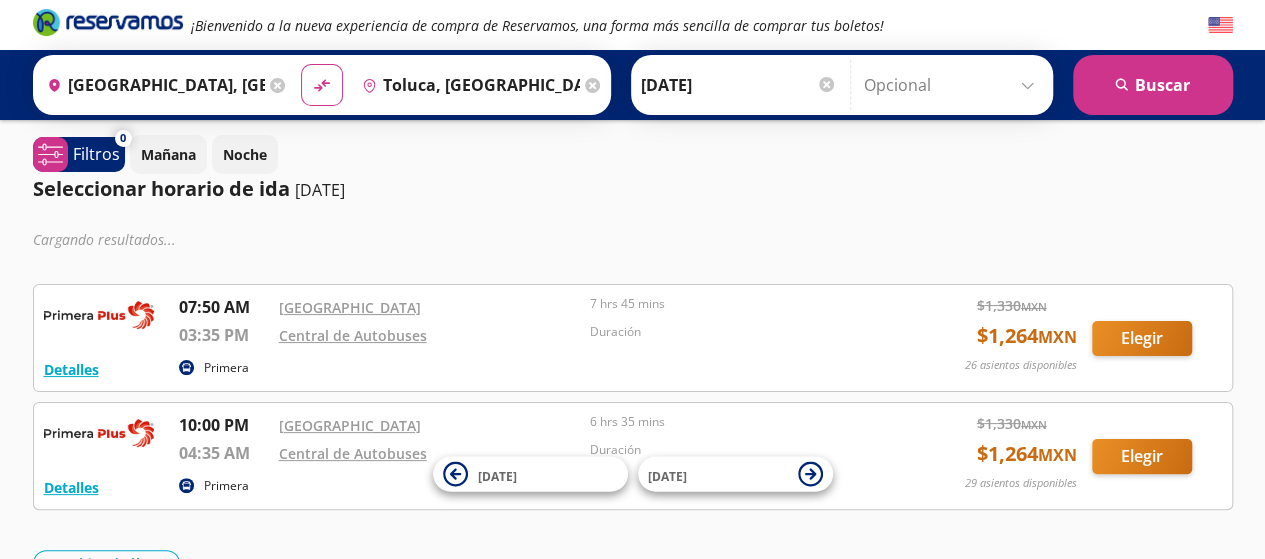 scroll, scrollTop: 0, scrollLeft: 0, axis: both 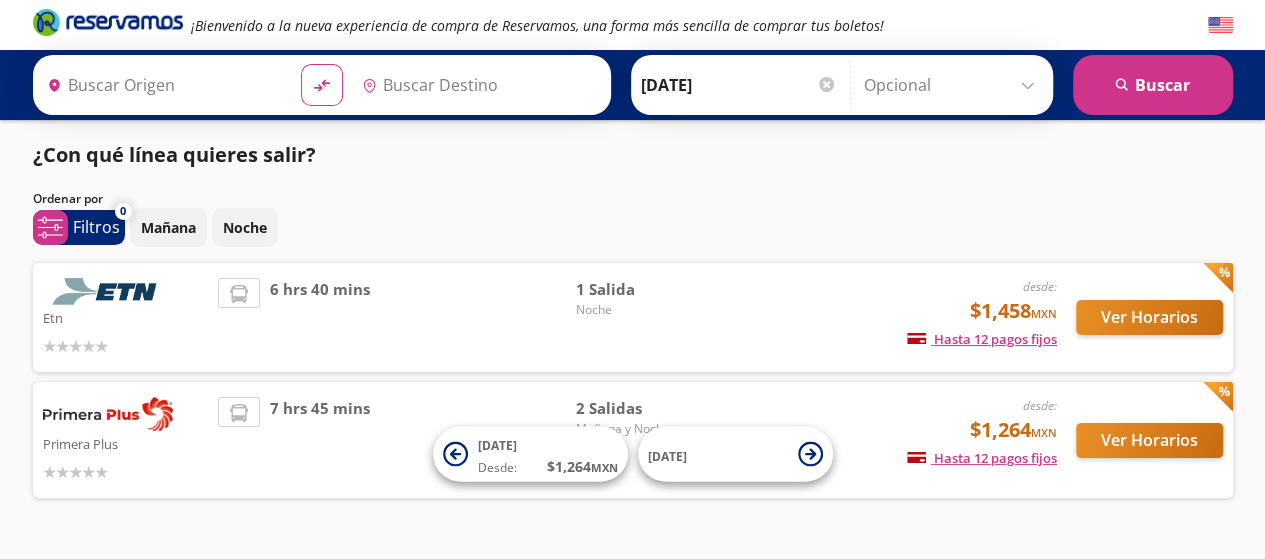 type on "[GEOGRAPHIC_DATA], [GEOGRAPHIC_DATA]" 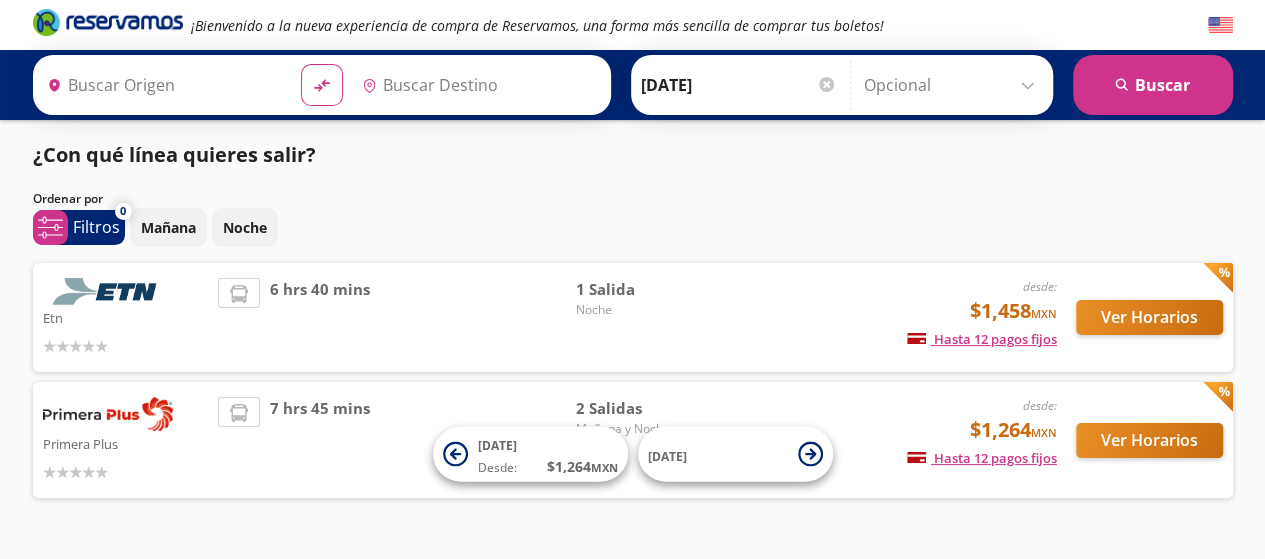 type on "Toluca, México" 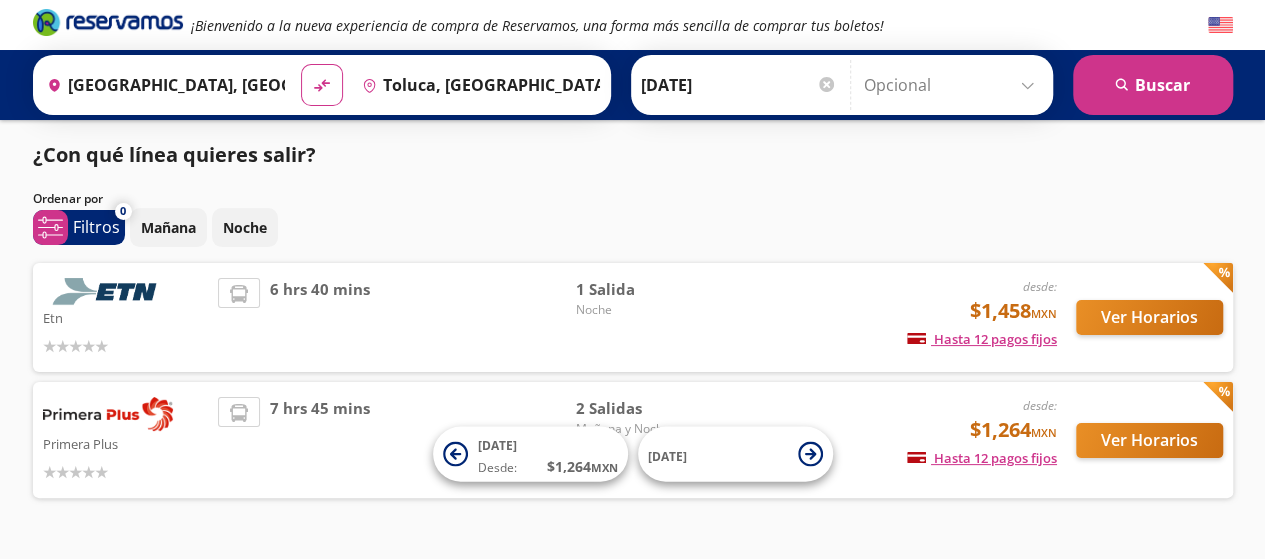 scroll, scrollTop: 0, scrollLeft: 0, axis: both 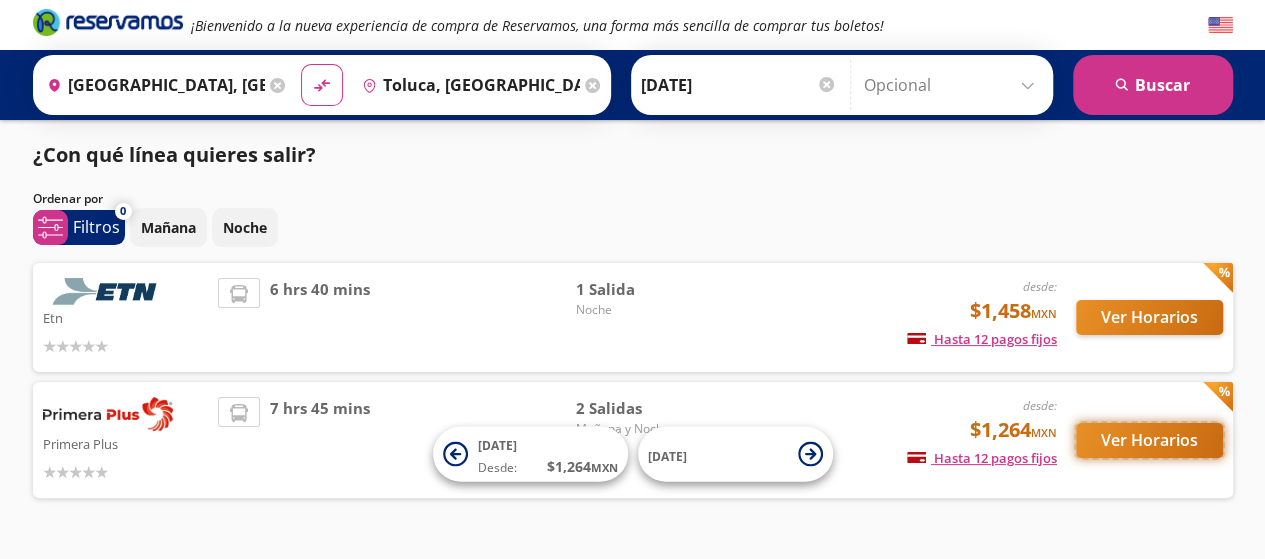 click on "Ver Horarios" at bounding box center (1149, 440) 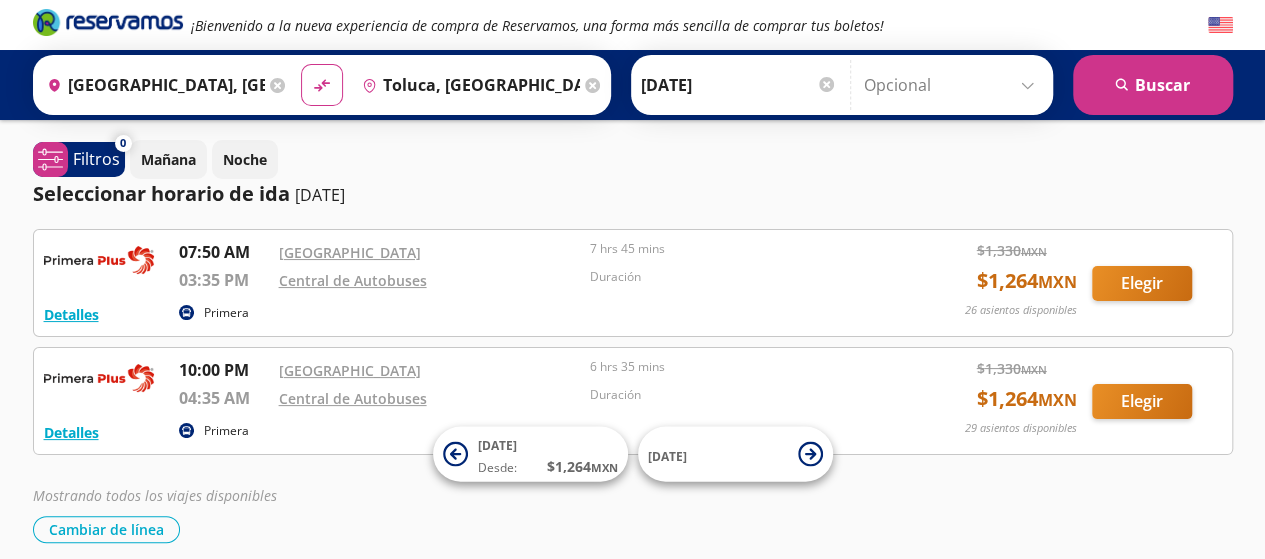 click on "Detalles Primera 07:50 AM Central Aguascalientes 03:35 PM Central de Autobuses 7 hrs 45 mins Duración $ 1,330  MXN $ 1,264  MXN 26 asientos disponibles Elegir 26 asientos disponibles Detalles Elegir" at bounding box center [633, 283] 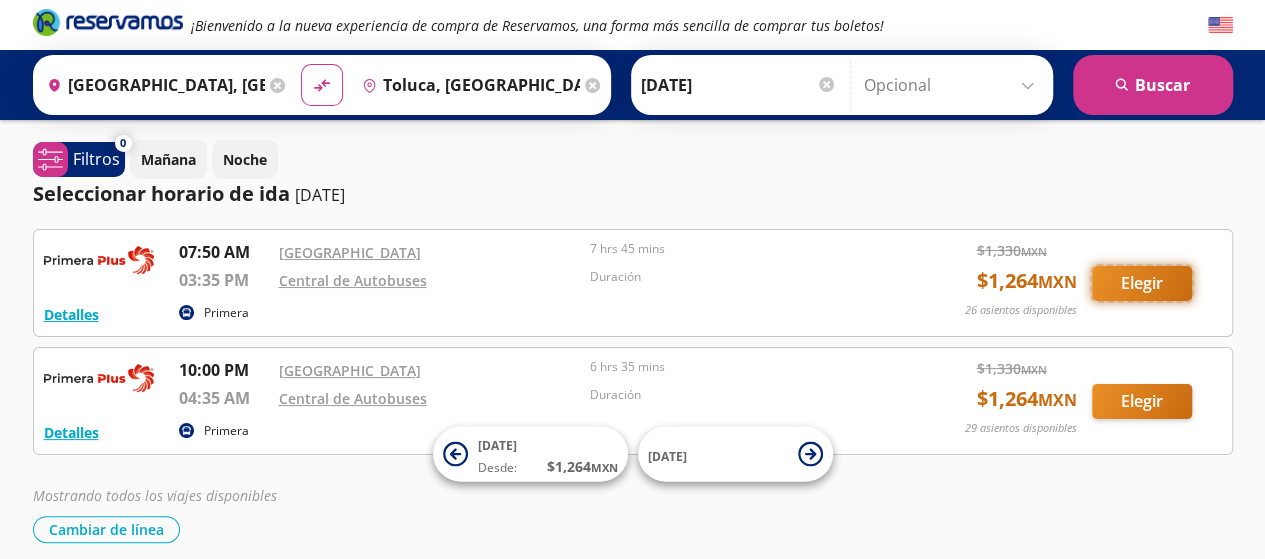 click on "Elegir" at bounding box center (1142, 283) 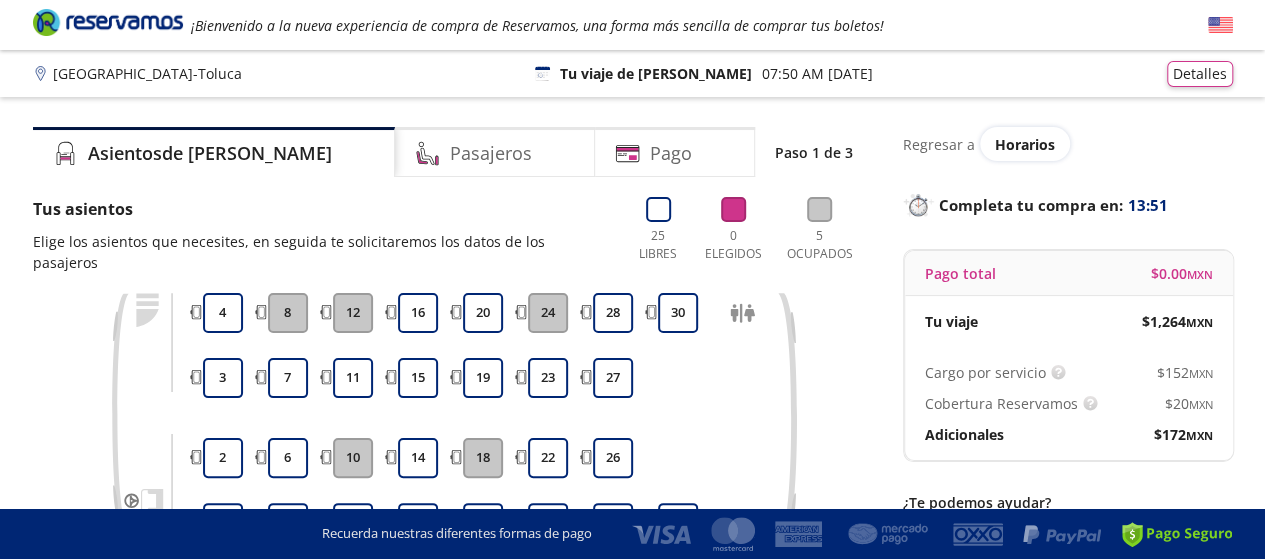 scroll, scrollTop: 202, scrollLeft: 0, axis: vertical 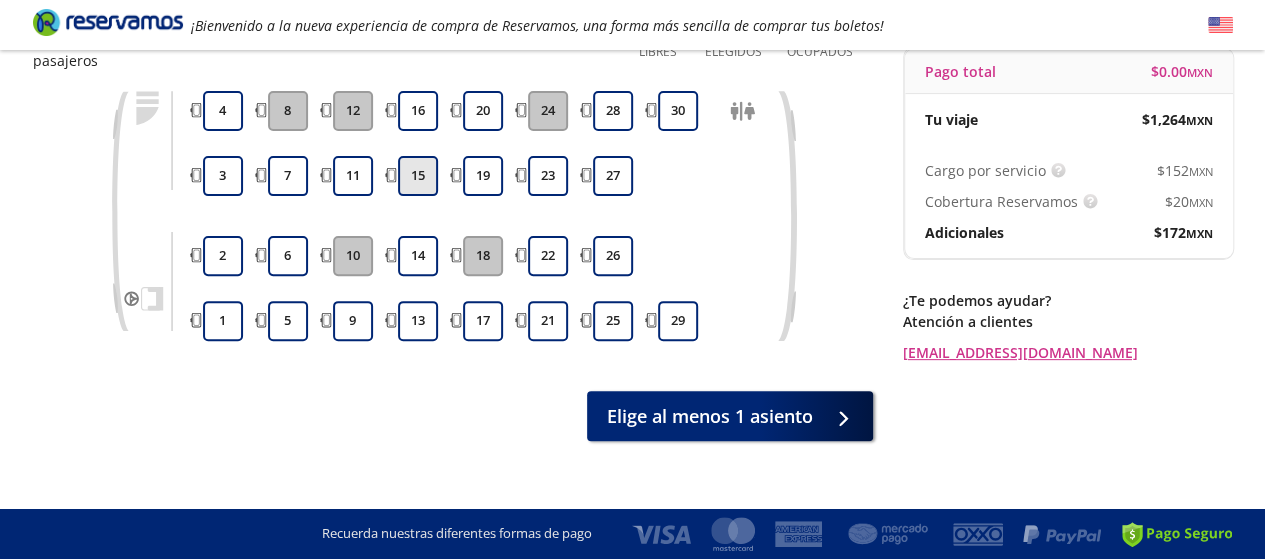 click on "15" at bounding box center (418, 176) 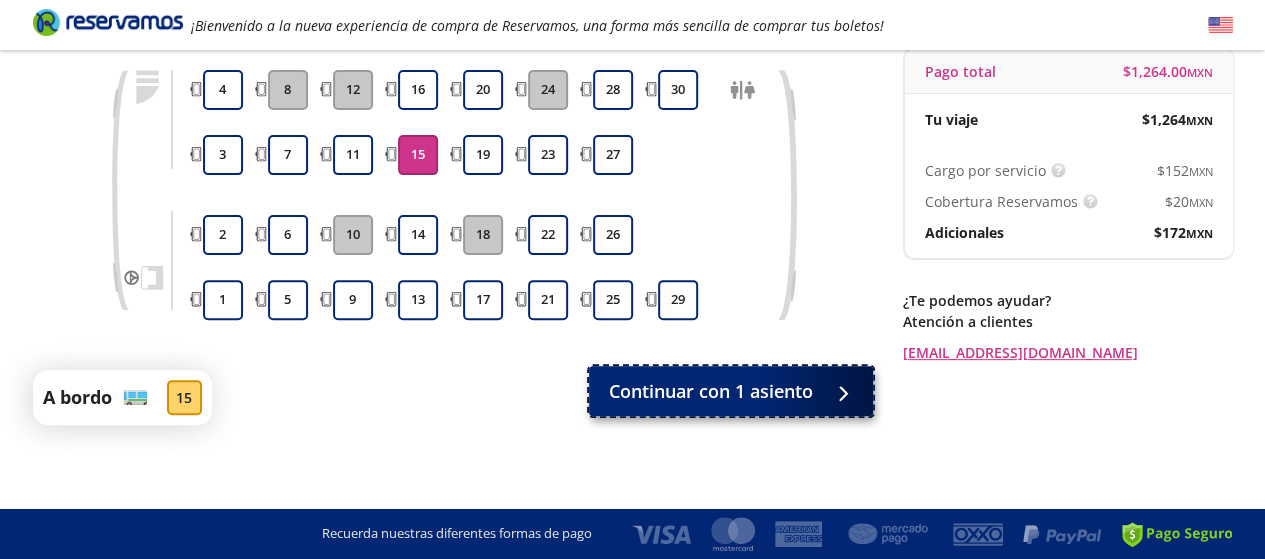click on "Continuar con 1 asiento" at bounding box center (711, 391) 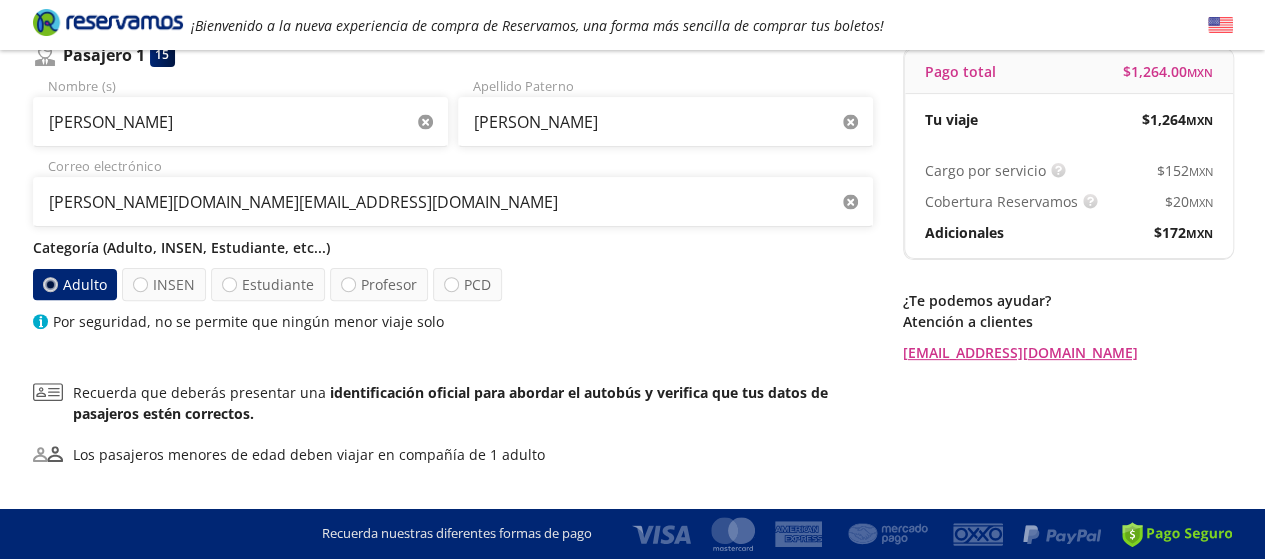 scroll, scrollTop: 0, scrollLeft: 0, axis: both 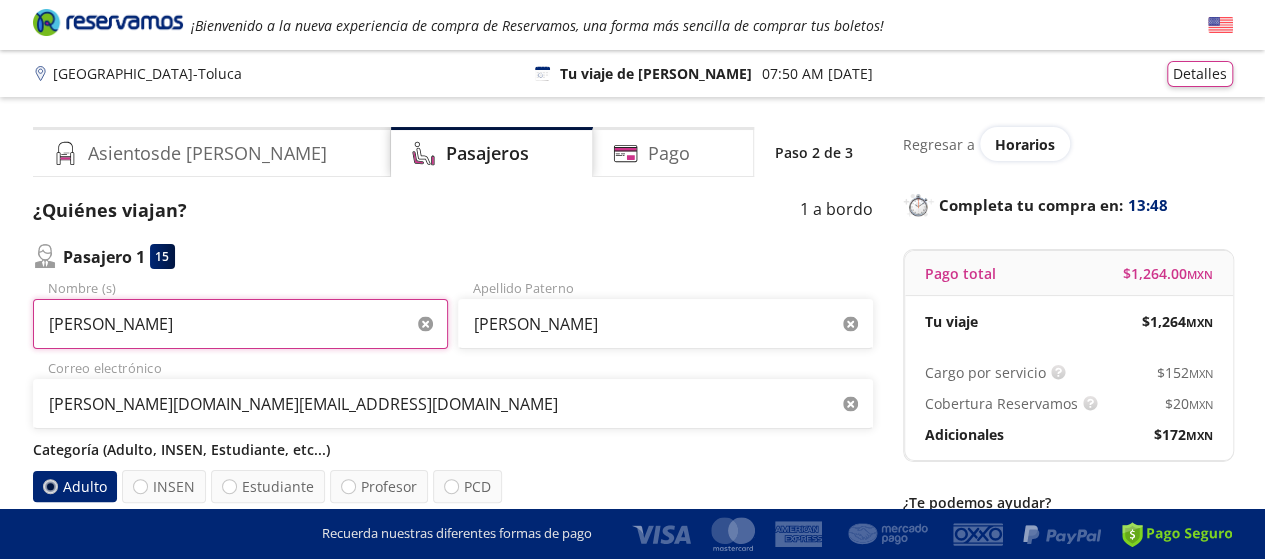 click on "OMAR" at bounding box center [240, 324] 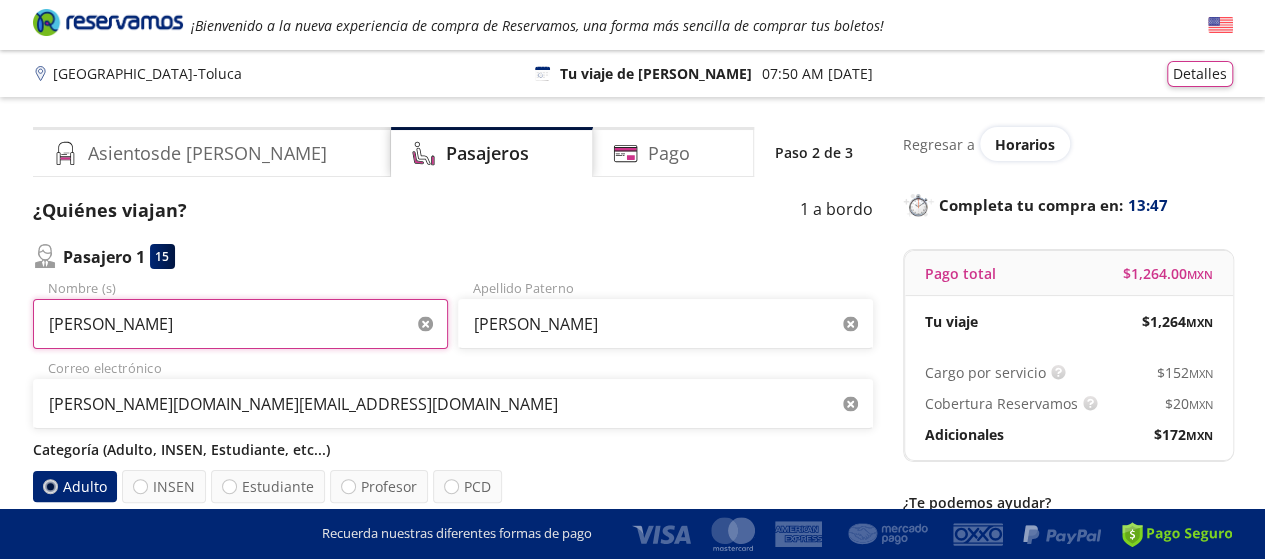 drag, startPoint x: 329, startPoint y: 335, endPoint x: 293, endPoint y: 322, distance: 38.27532 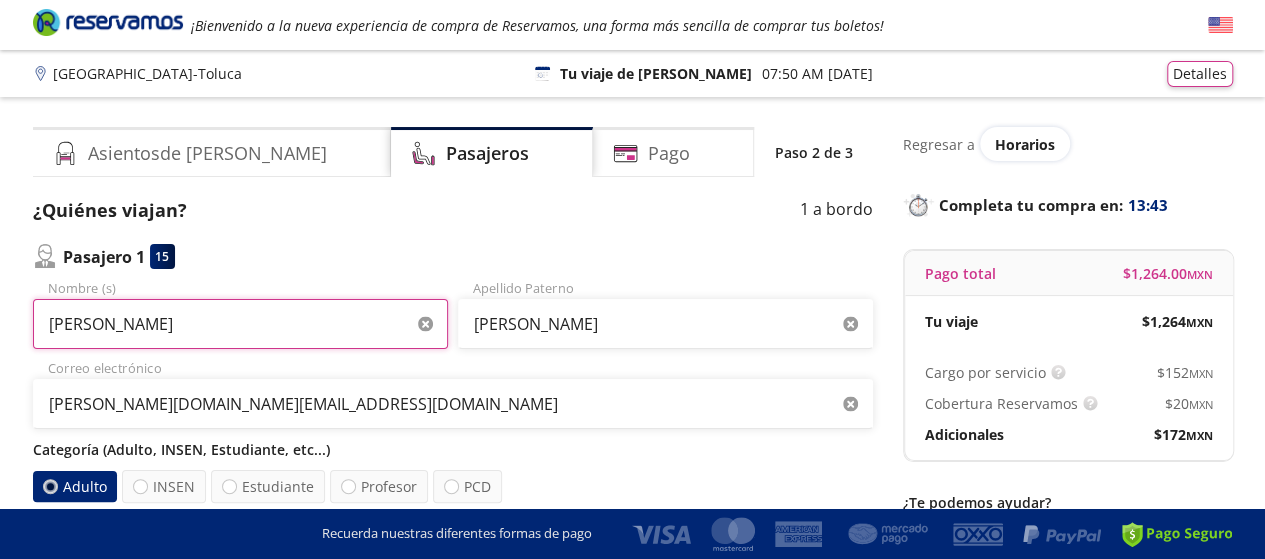 drag, startPoint x: 293, startPoint y: 322, endPoint x: 44, endPoint y: 284, distance: 251.8829 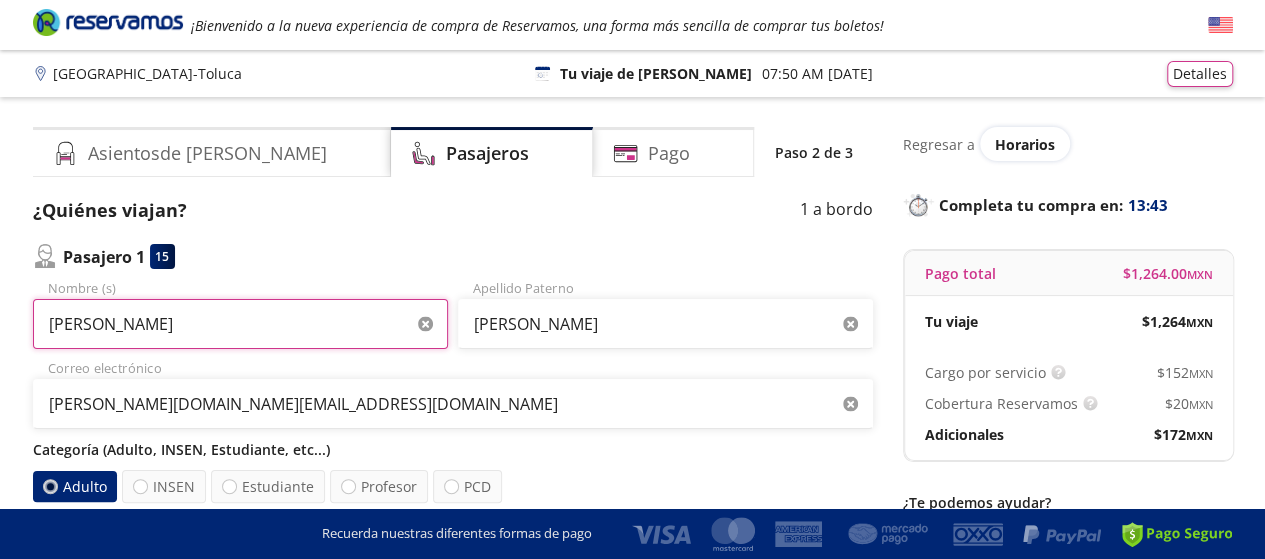 click on "OMAR Nombre (s)" at bounding box center [240, 314] 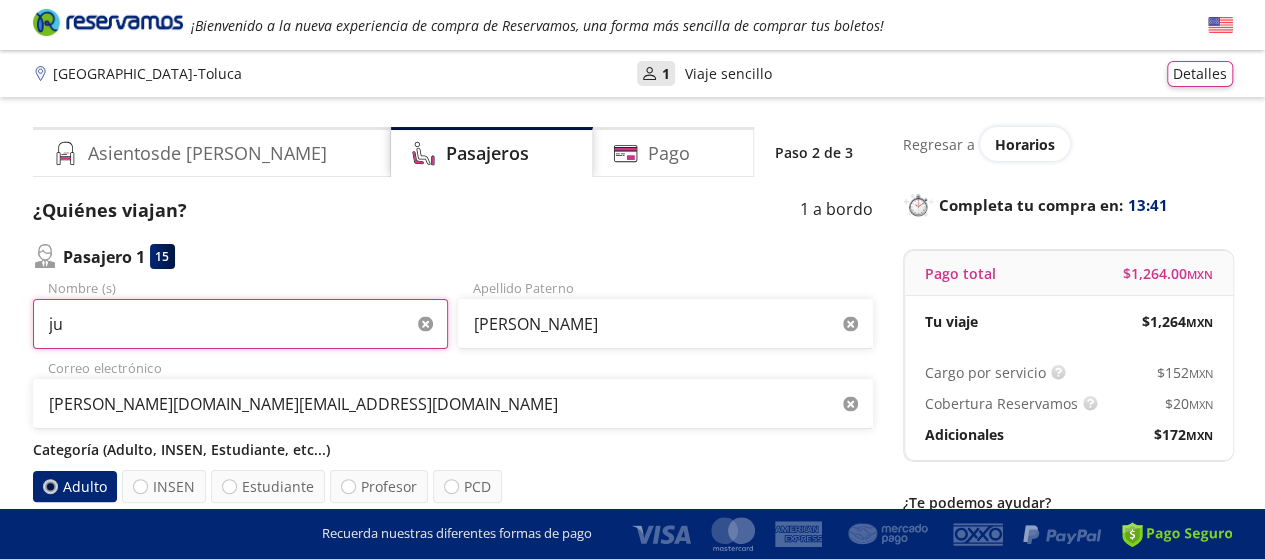 type on "j" 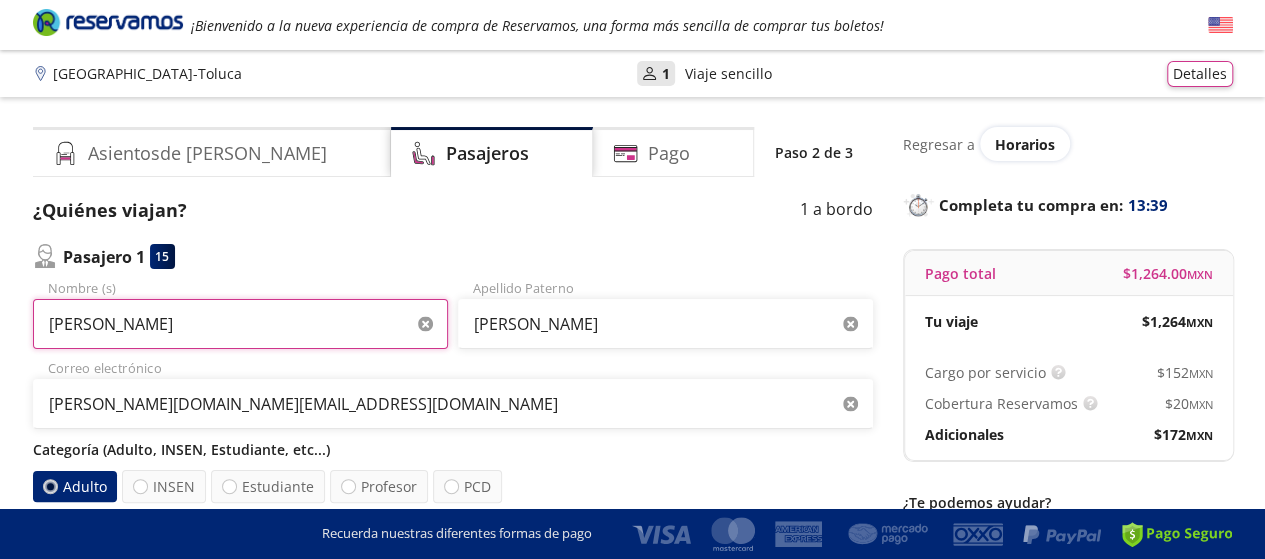 type on "JUAN CARLOS" 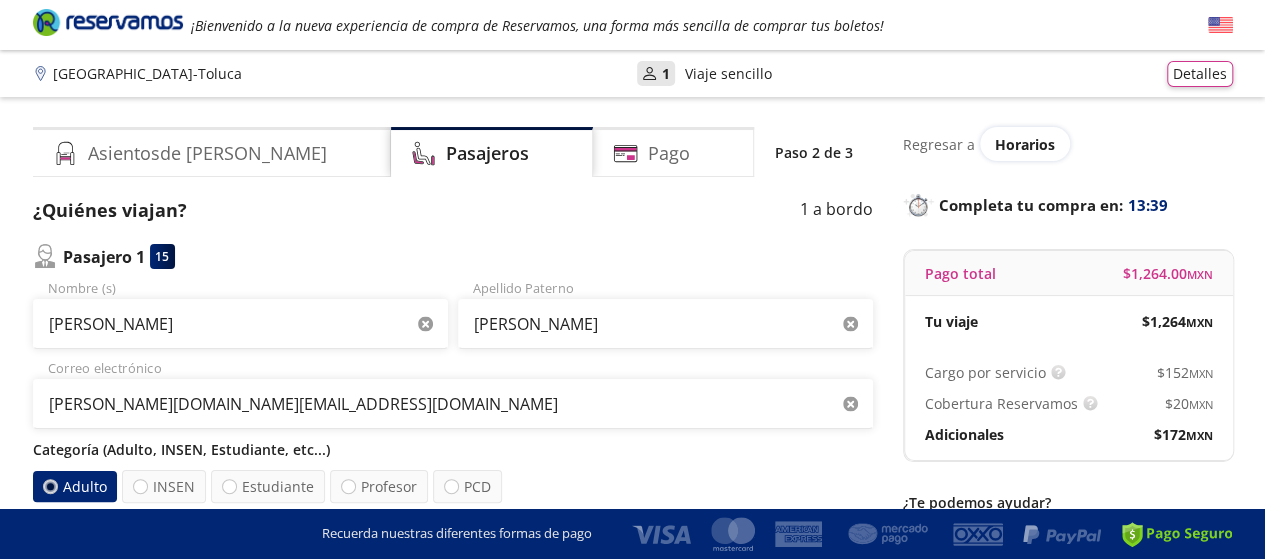 type 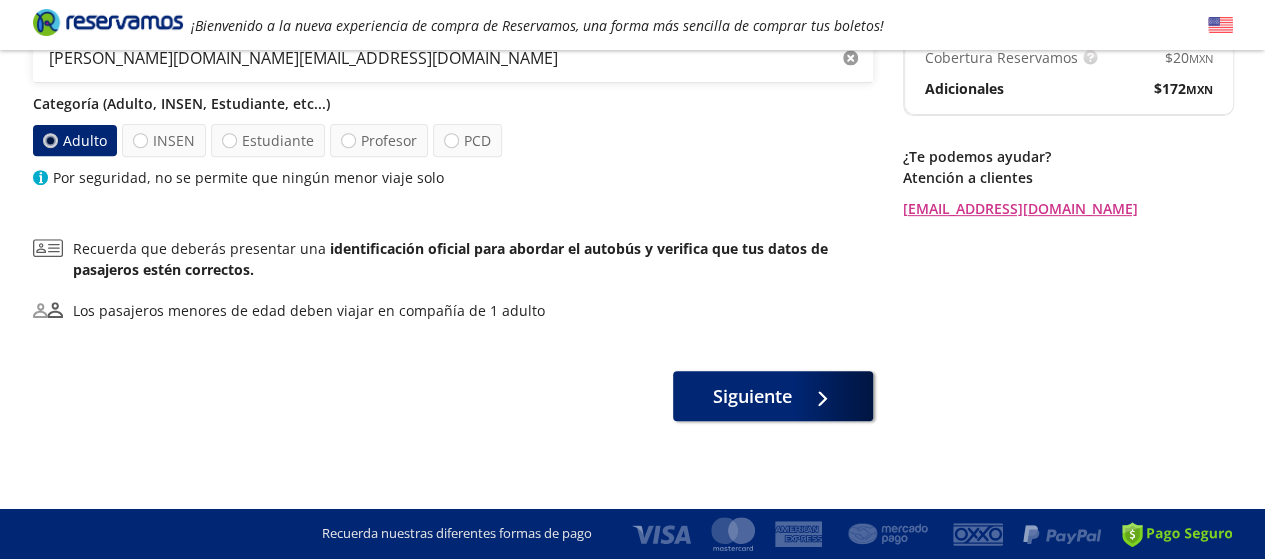 scroll, scrollTop: 347, scrollLeft: 0, axis: vertical 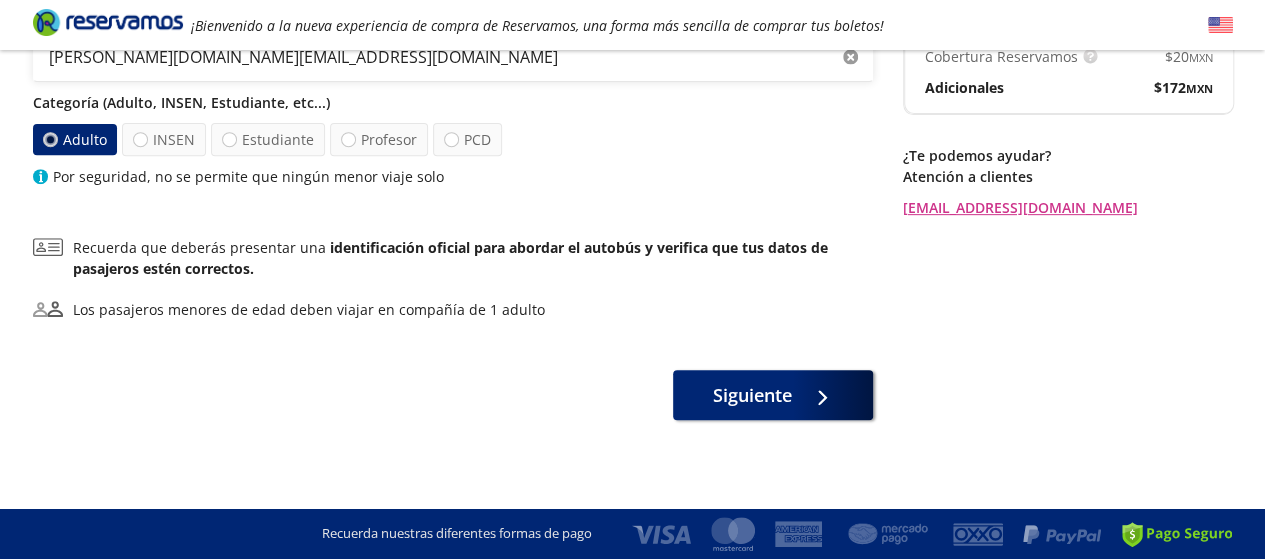 type on "SANCHEZ" 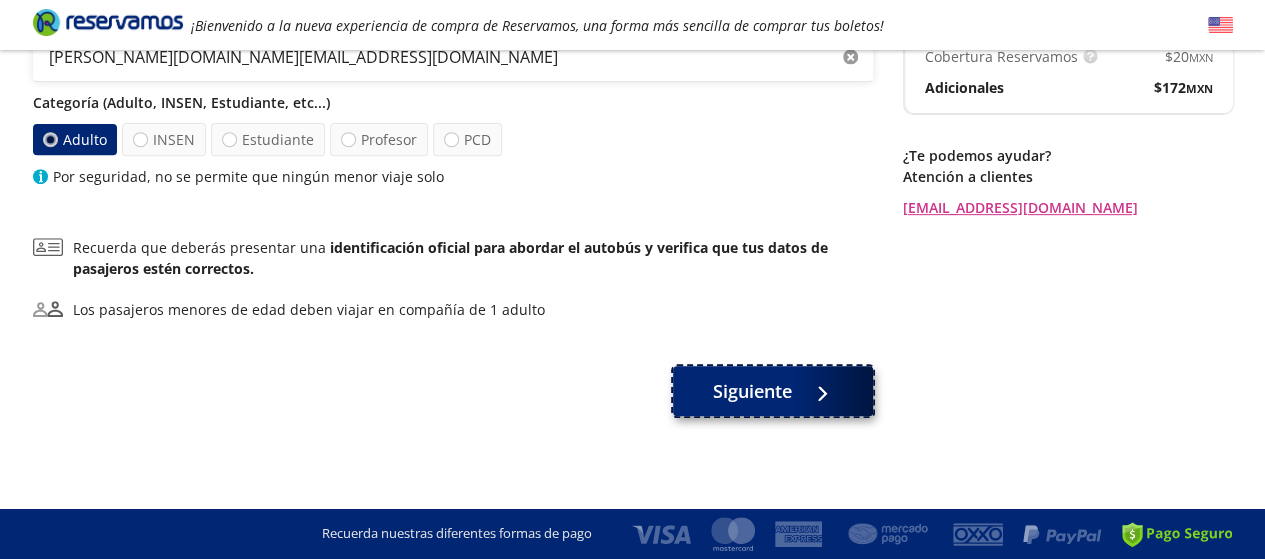 click on "Siguiente" at bounding box center (773, 391) 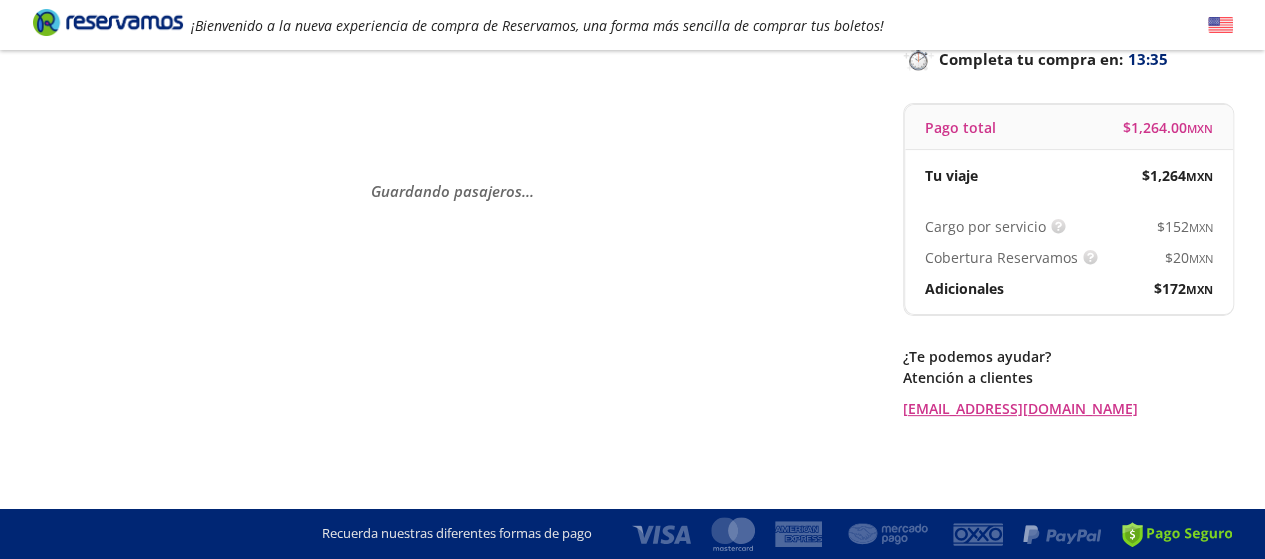 scroll, scrollTop: 0, scrollLeft: 0, axis: both 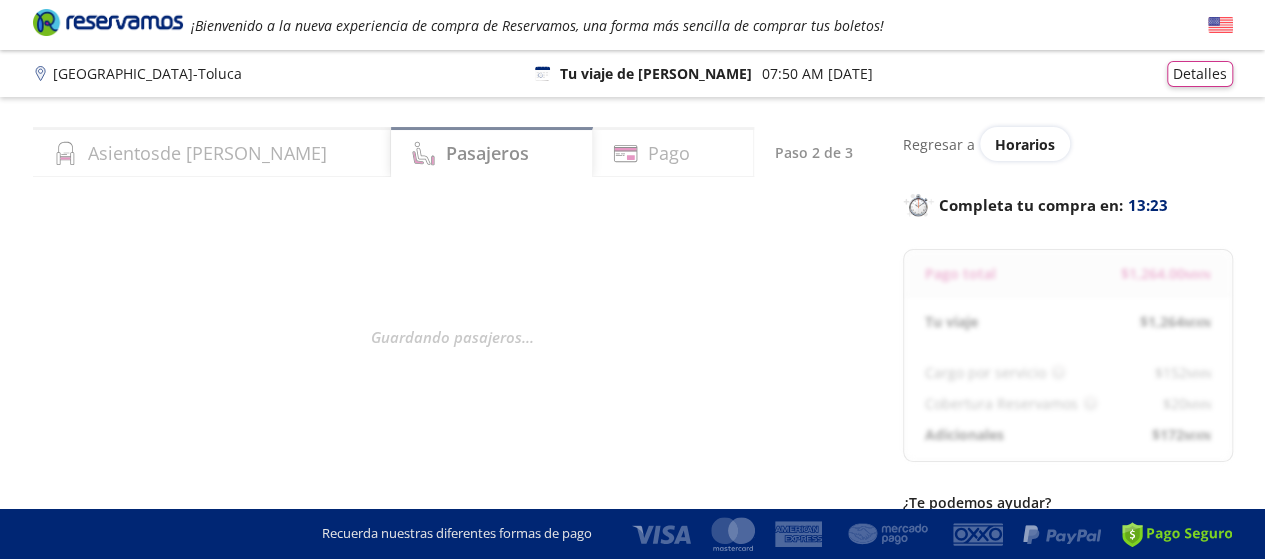 select on "MX" 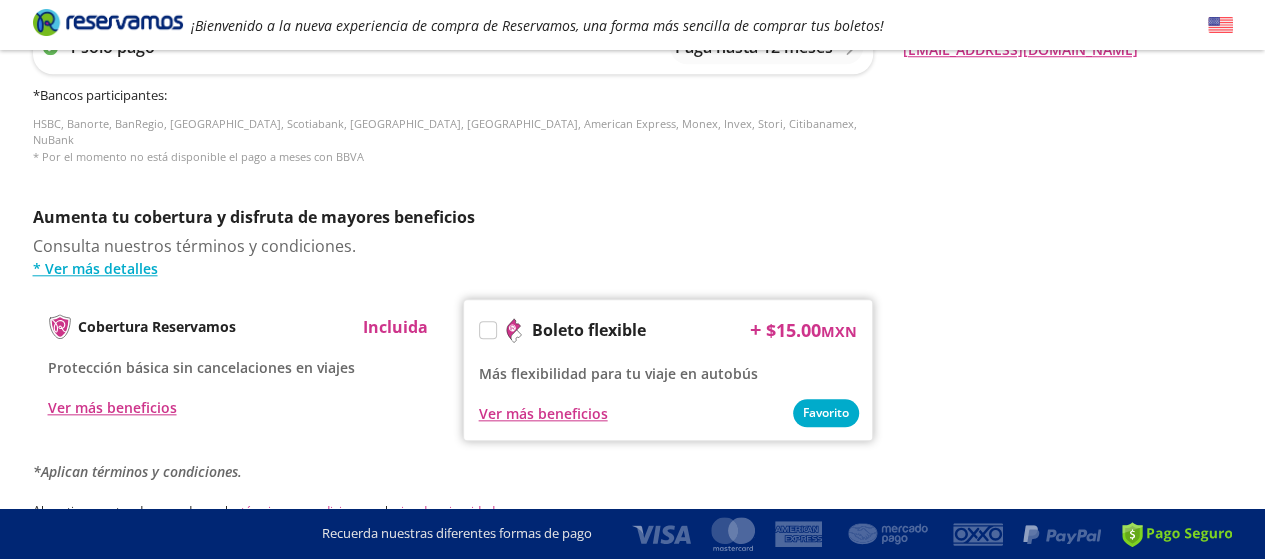 scroll, scrollTop: 1040, scrollLeft: 0, axis: vertical 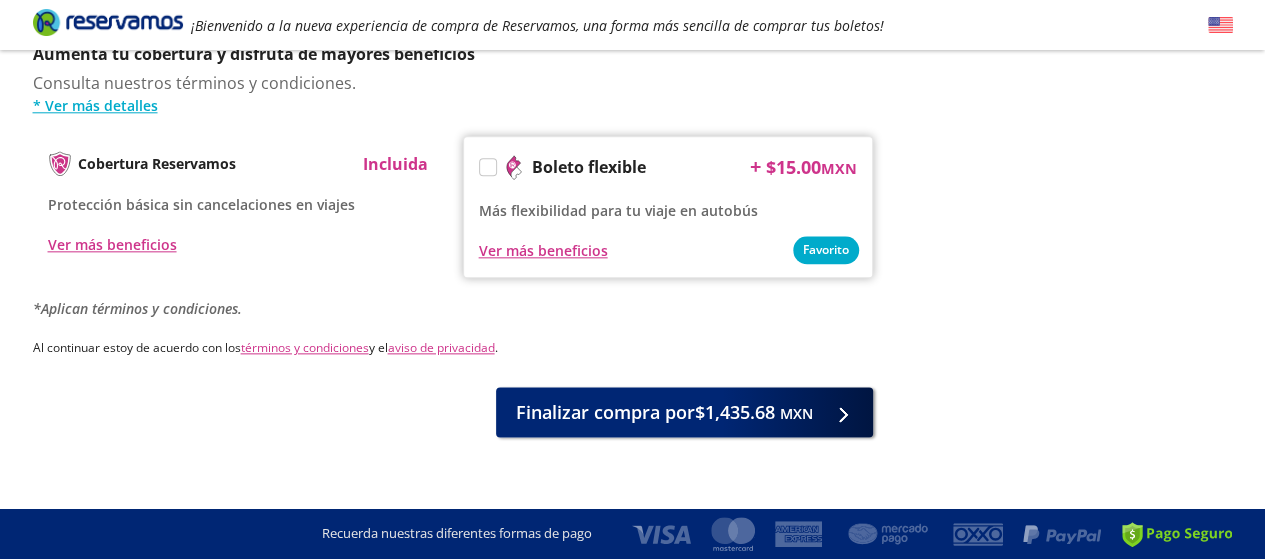 click on "Boleto flexible" at bounding box center [562, 167] 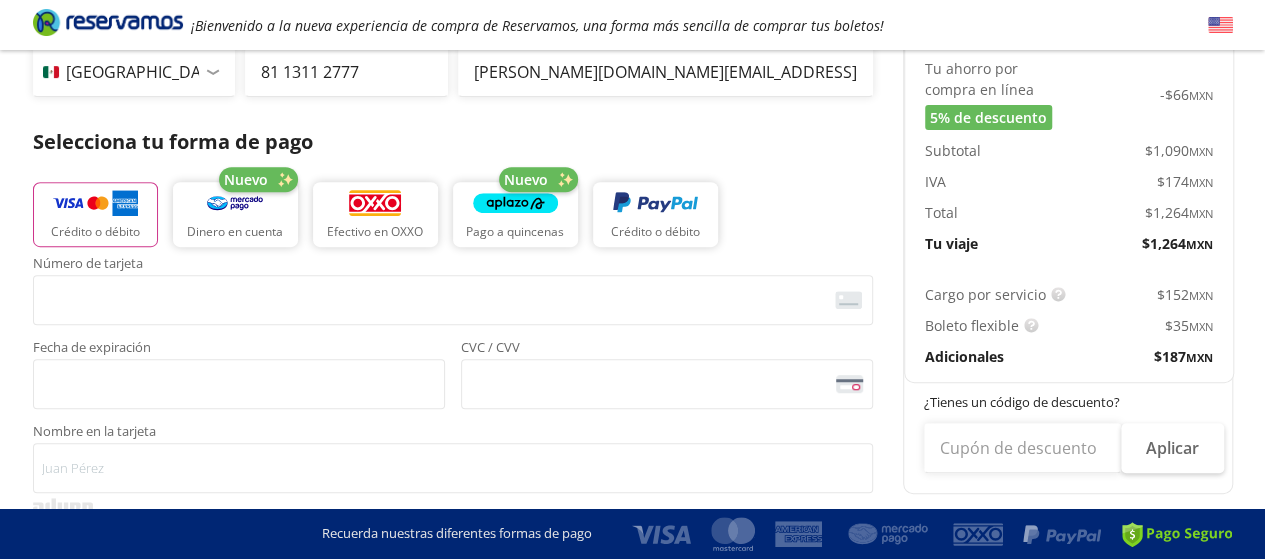 scroll, scrollTop: 0, scrollLeft: 0, axis: both 